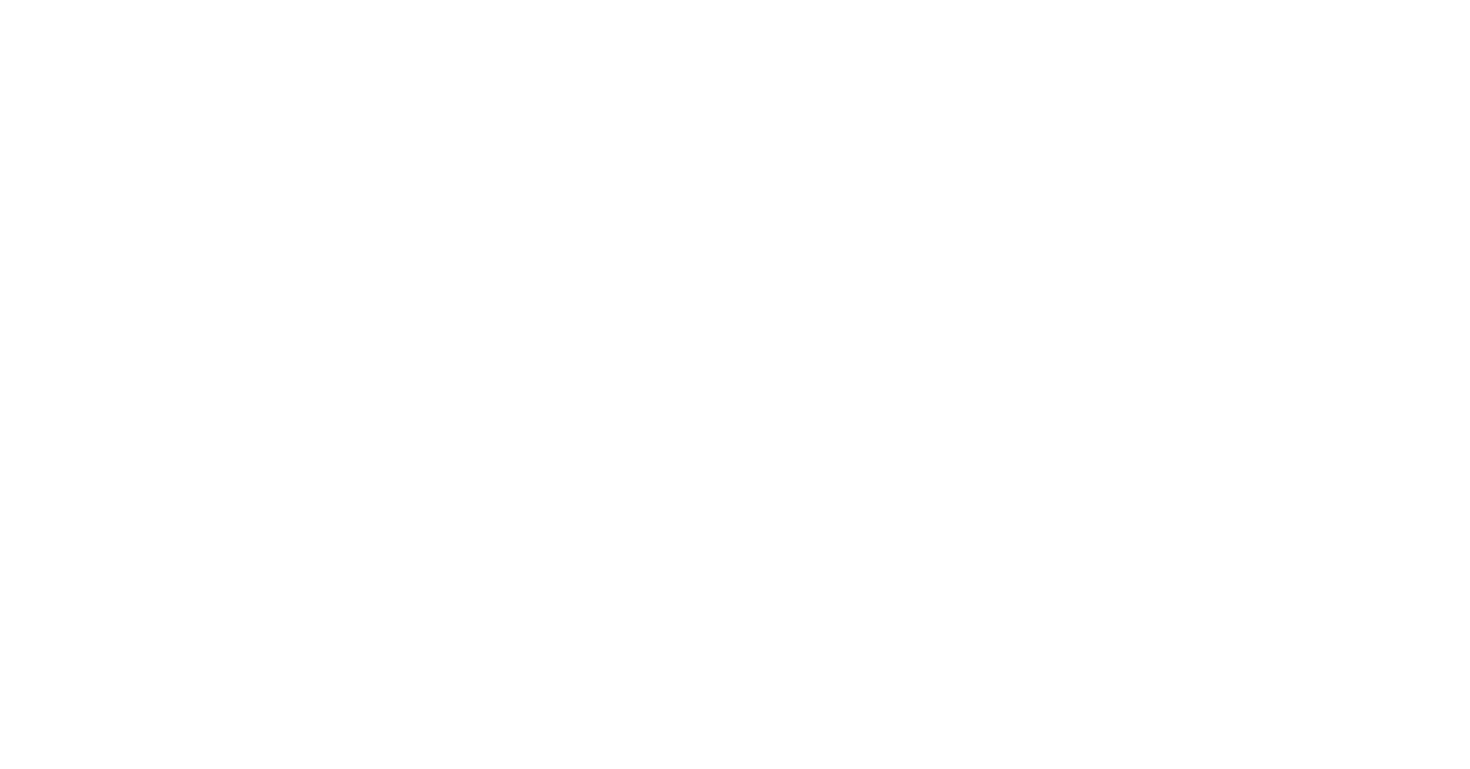scroll, scrollTop: 0, scrollLeft: 0, axis: both 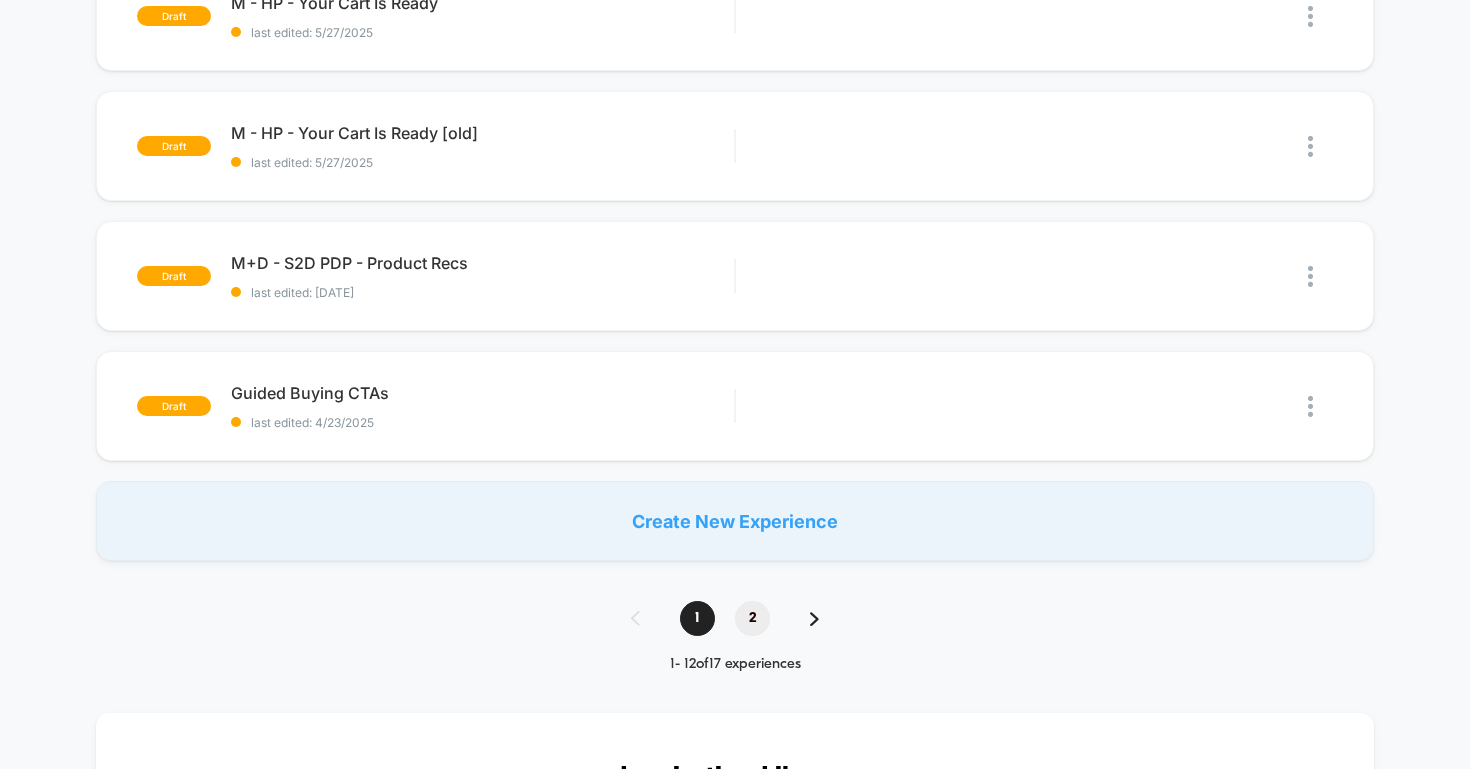 click on "2" at bounding box center [752, 618] 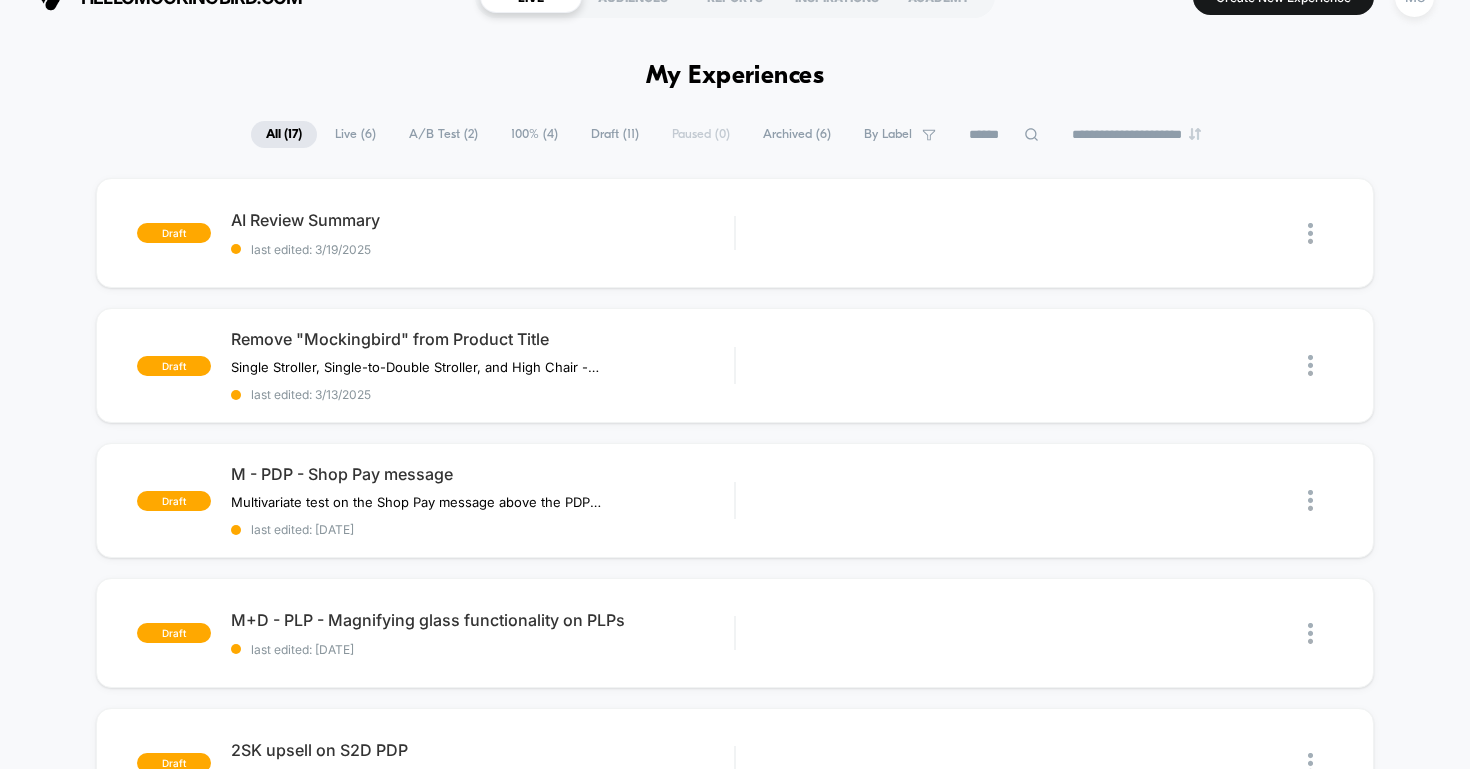 scroll, scrollTop: 46, scrollLeft: 0, axis: vertical 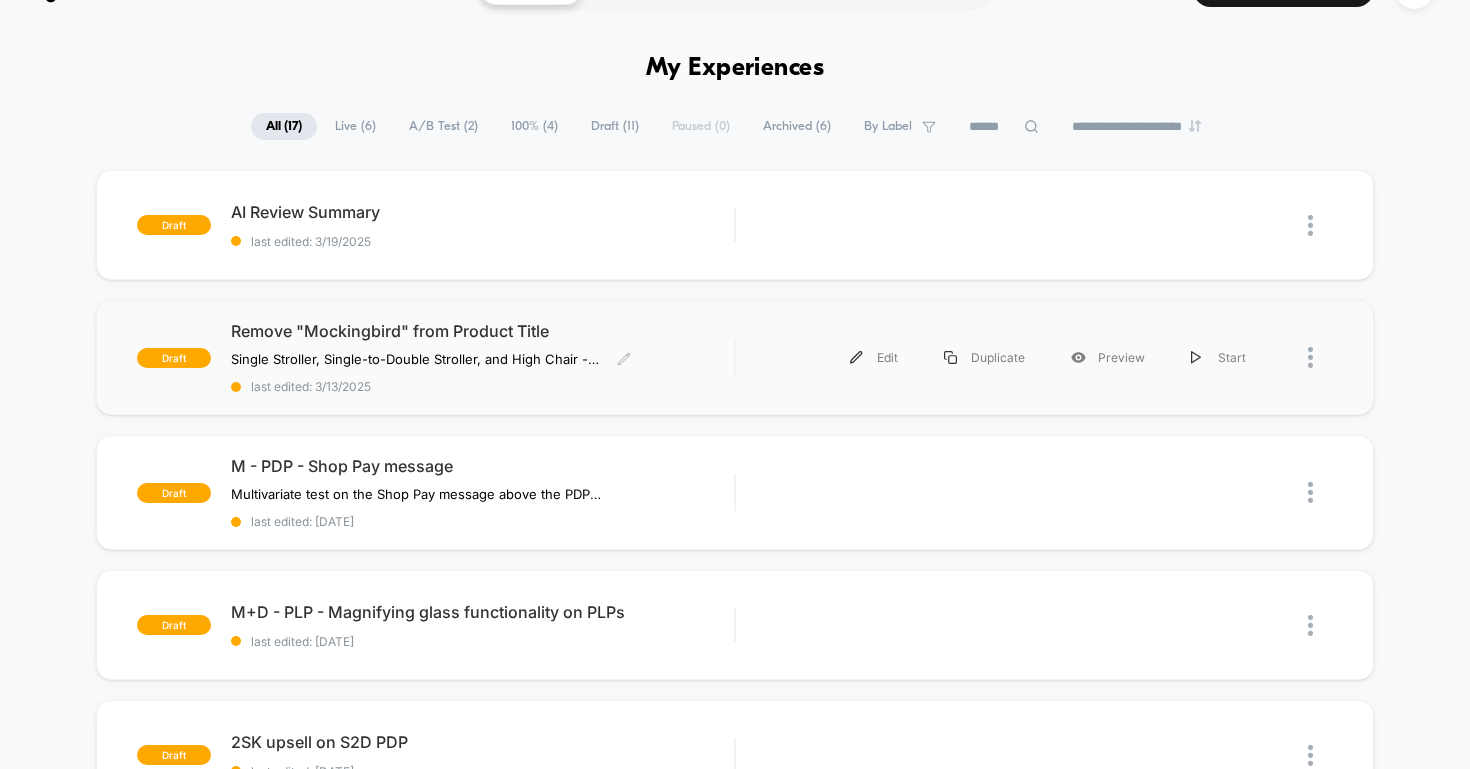 click on "Remove "Mockingbird" from Product Title Single Stroller, Single-to-Double Stroller, and High Chair -- could do this in Shopify, but some concern over the backend data implications of changing a product title, so instead, opting to just change the front end. Click to edit experience details Single Stroller, Single-to-Double Stroller, and High Chair -- could do this in Shopify, but some concern over the backend data implications of changing a product title, so instead, opting to just change the front end. last edited: [DATE]" at bounding box center [483, 357] 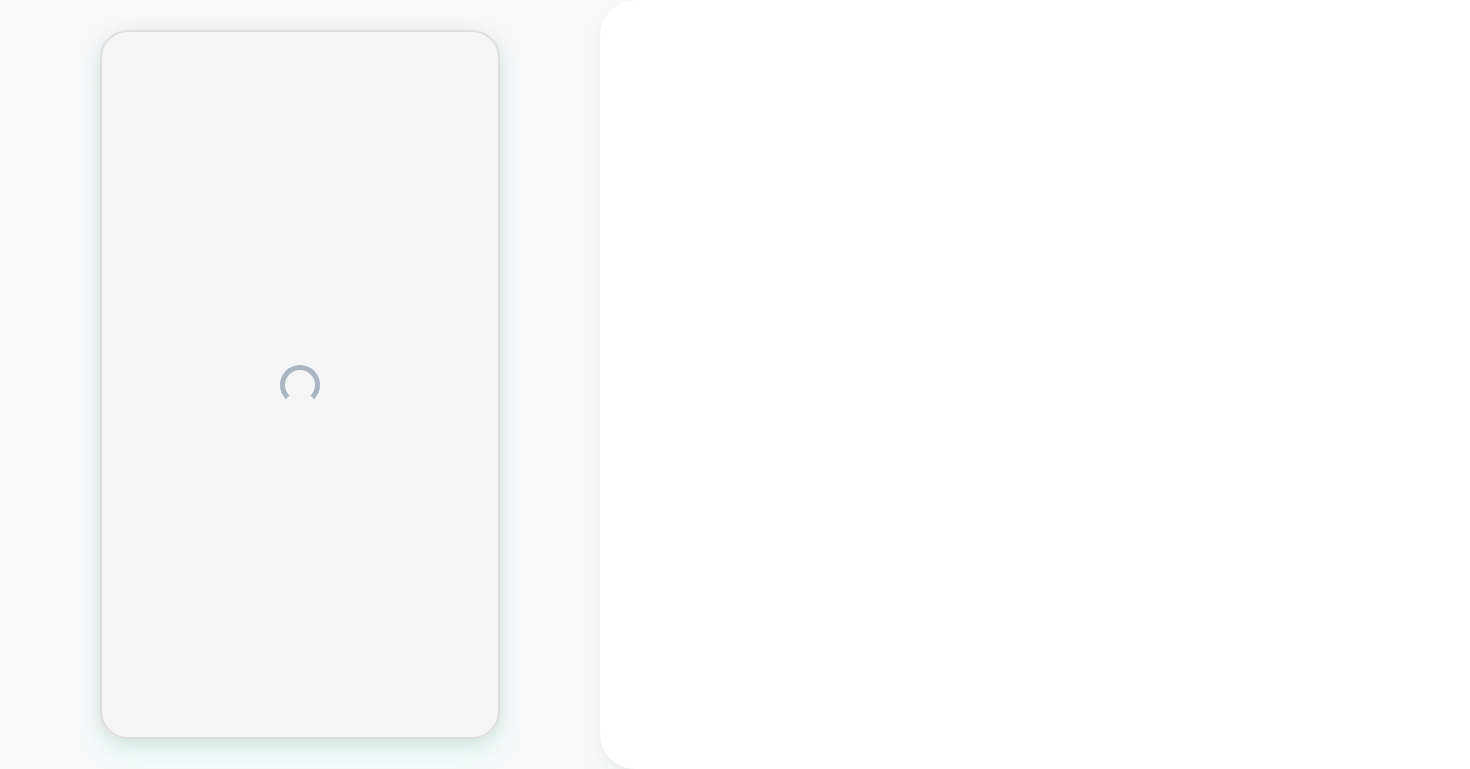 scroll, scrollTop: 0, scrollLeft: 0, axis: both 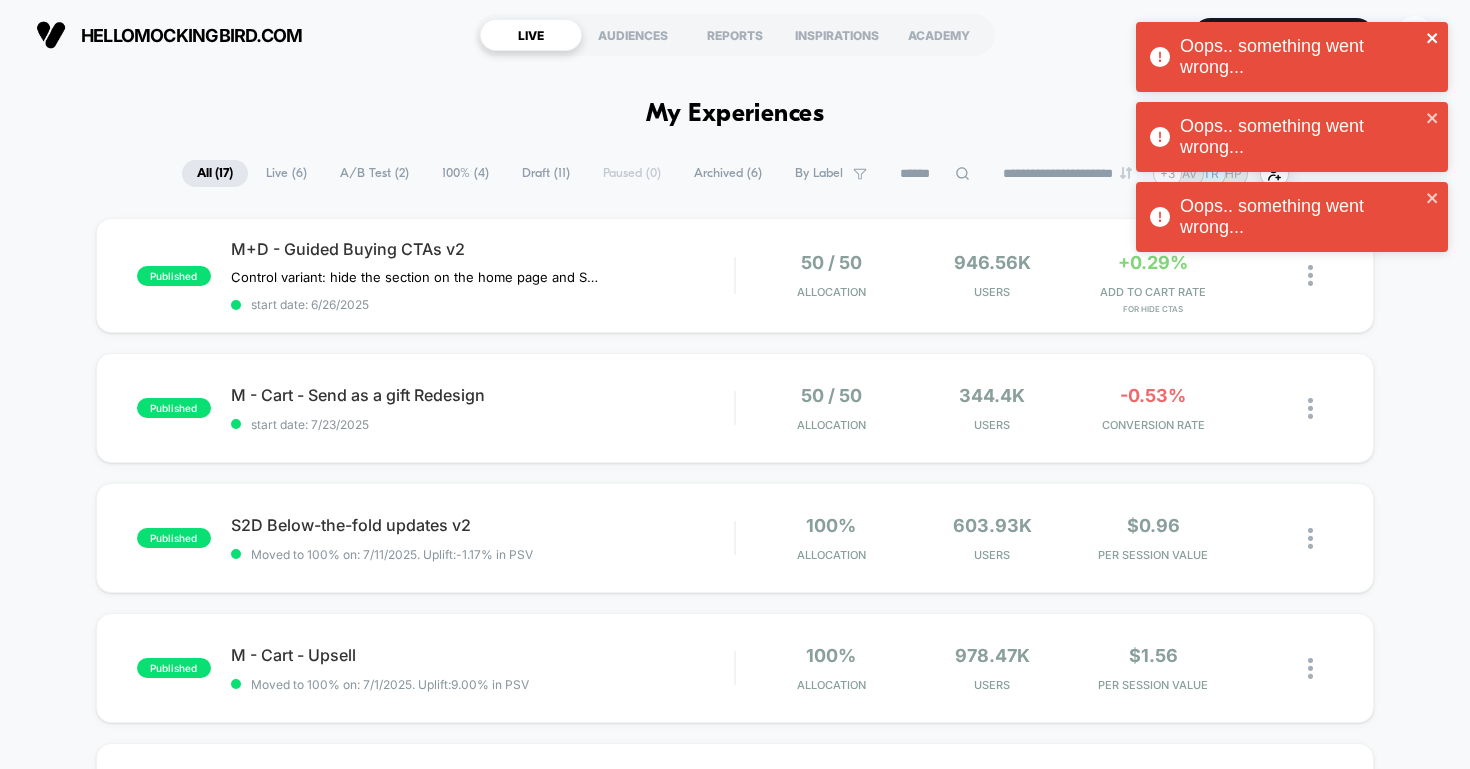 click 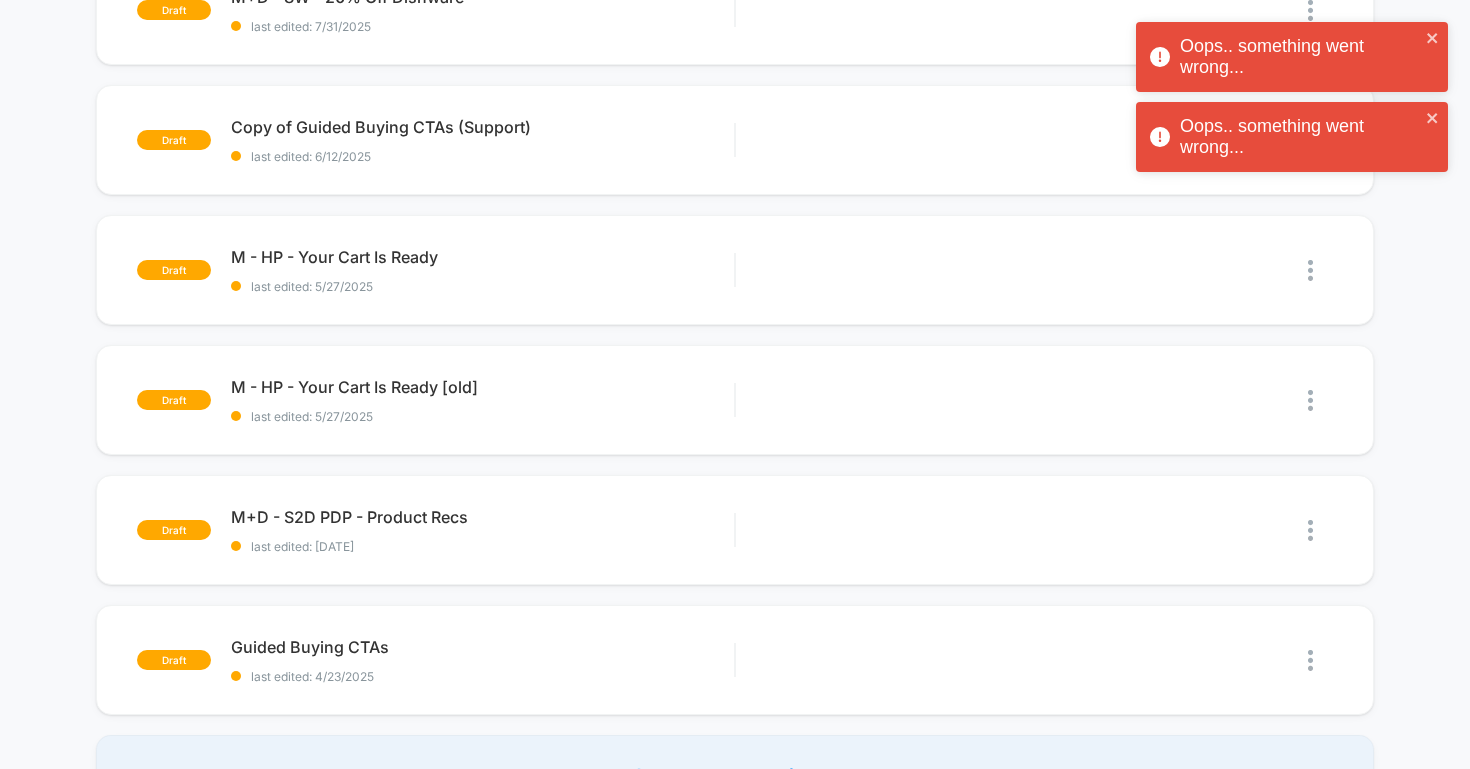 scroll, scrollTop: 1413, scrollLeft: 0, axis: vertical 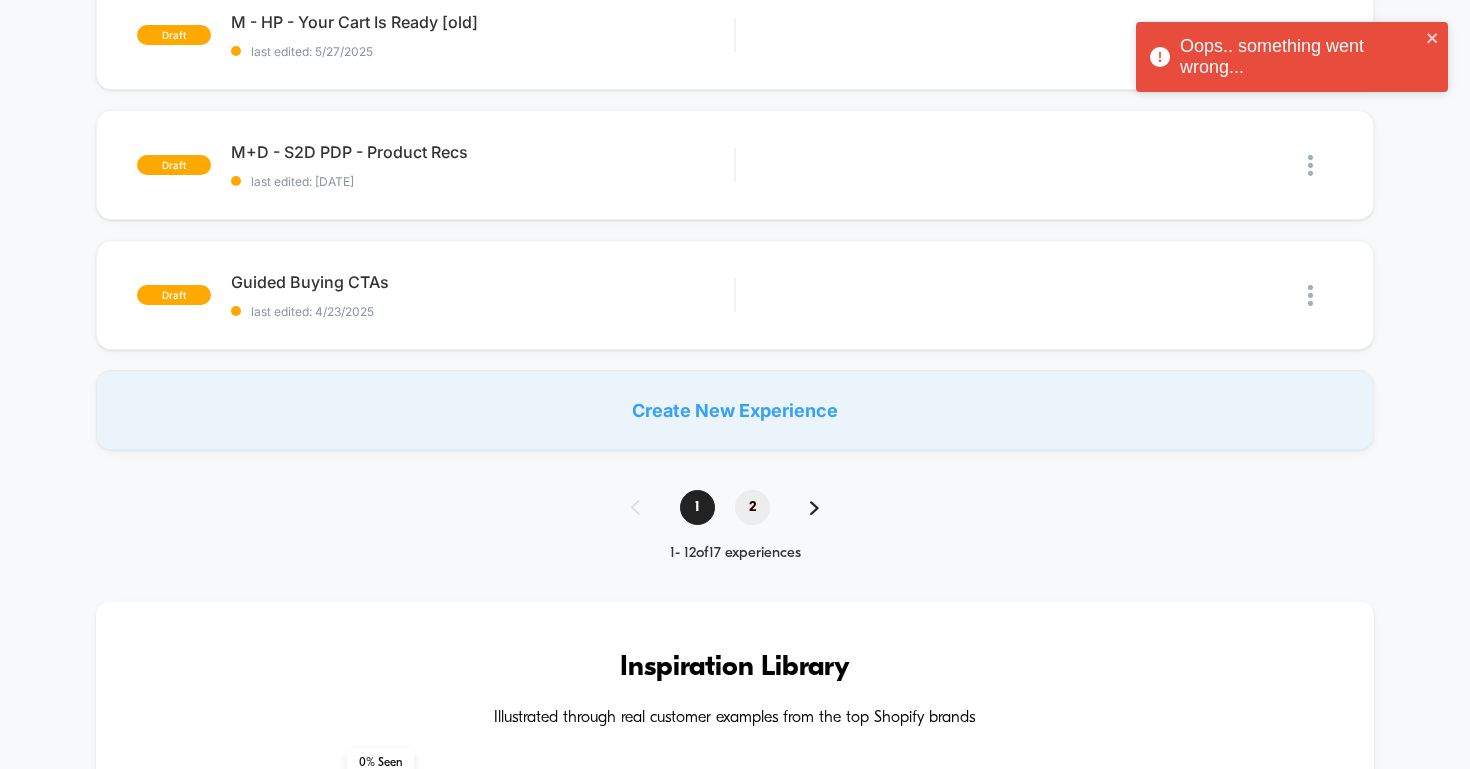 click on "2" at bounding box center [752, 507] 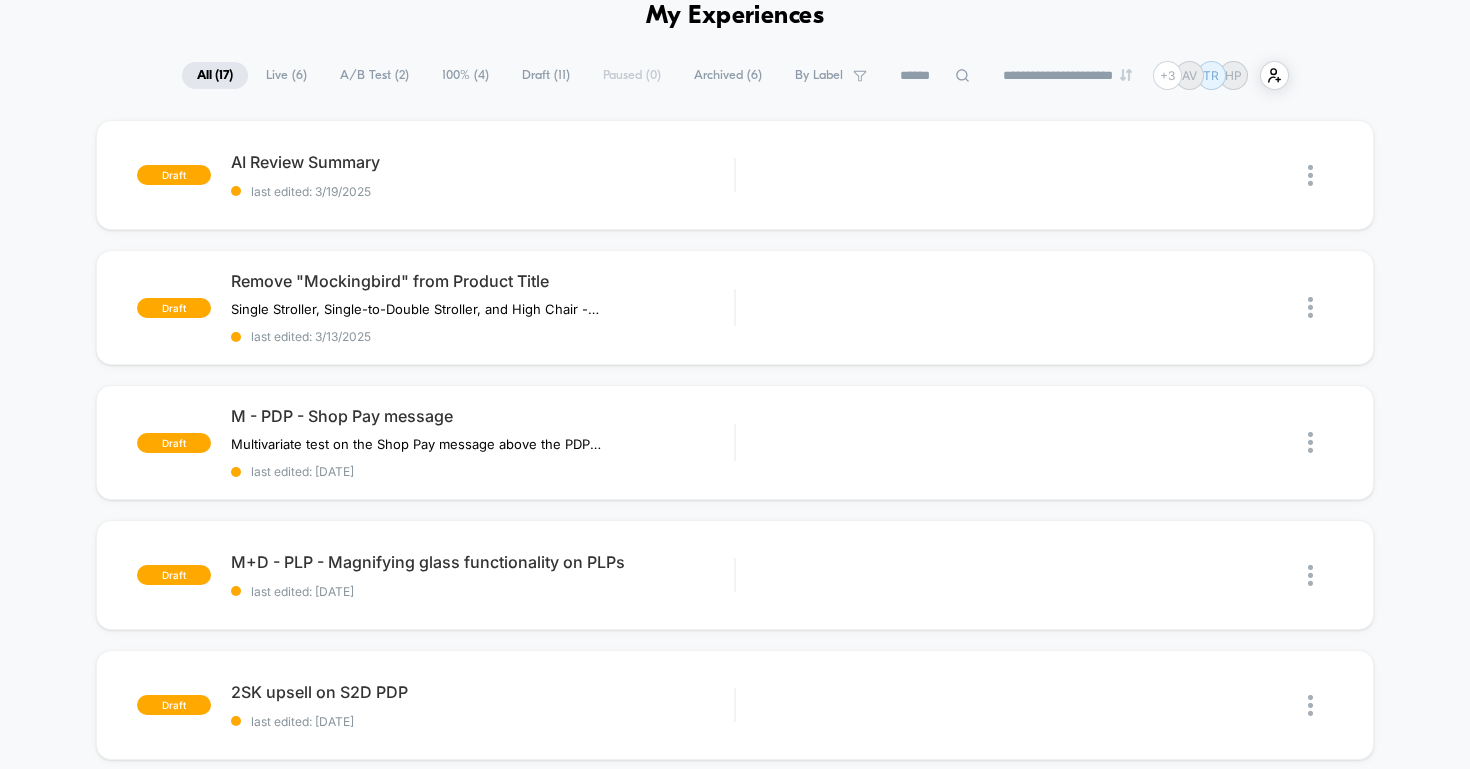 scroll, scrollTop: 72, scrollLeft: 0, axis: vertical 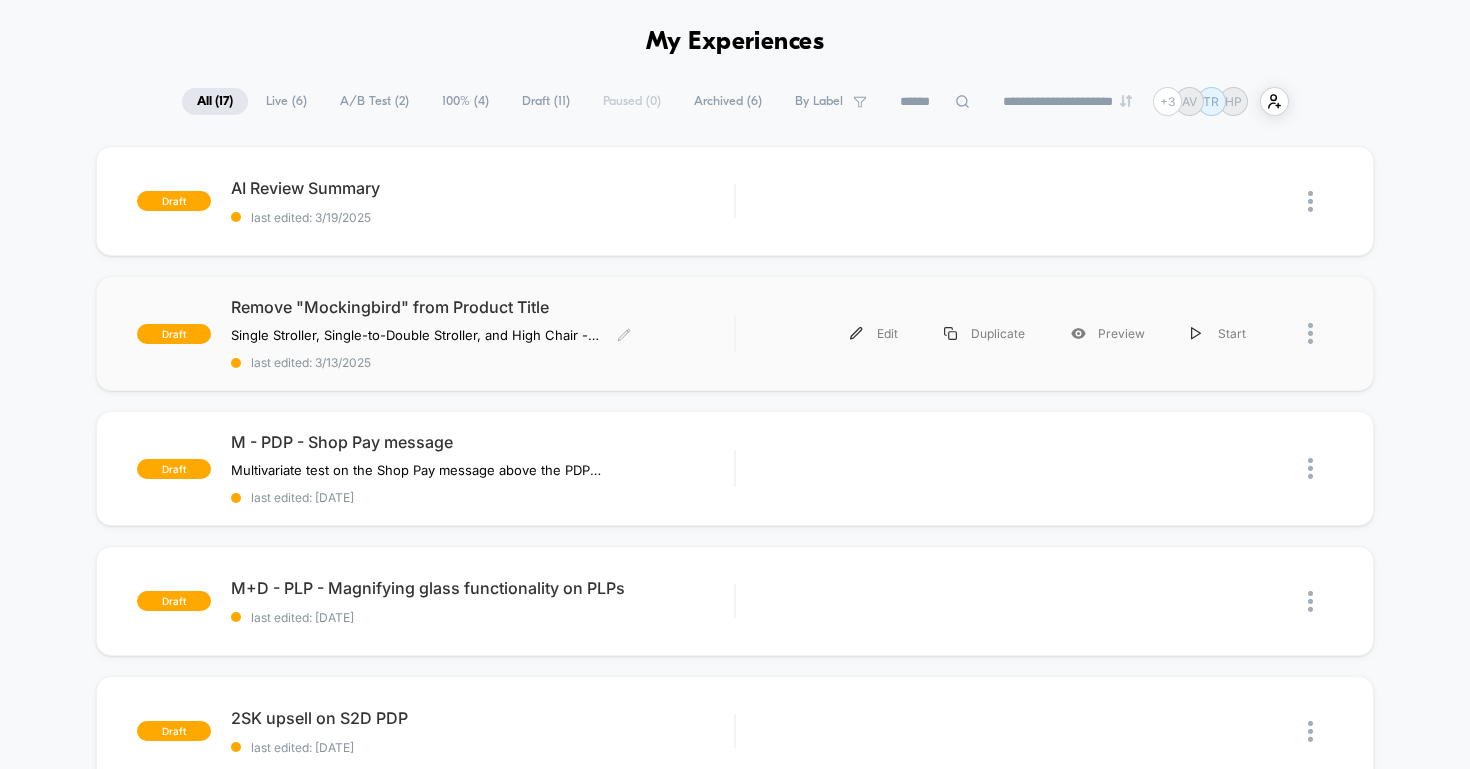 click on "Remove "Mockingbird" from Product Title" at bounding box center [483, 307] 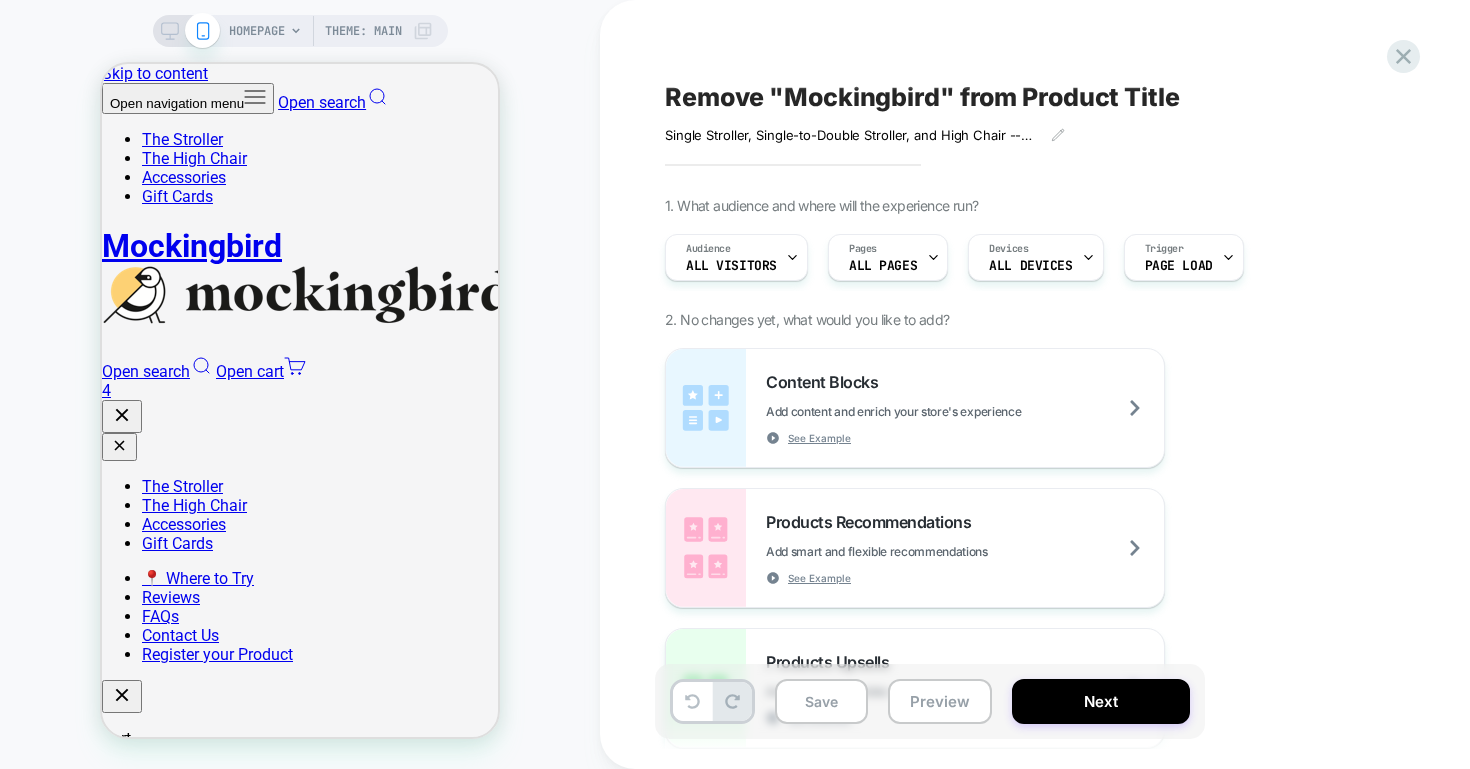scroll, scrollTop: 0, scrollLeft: 0, axis: both 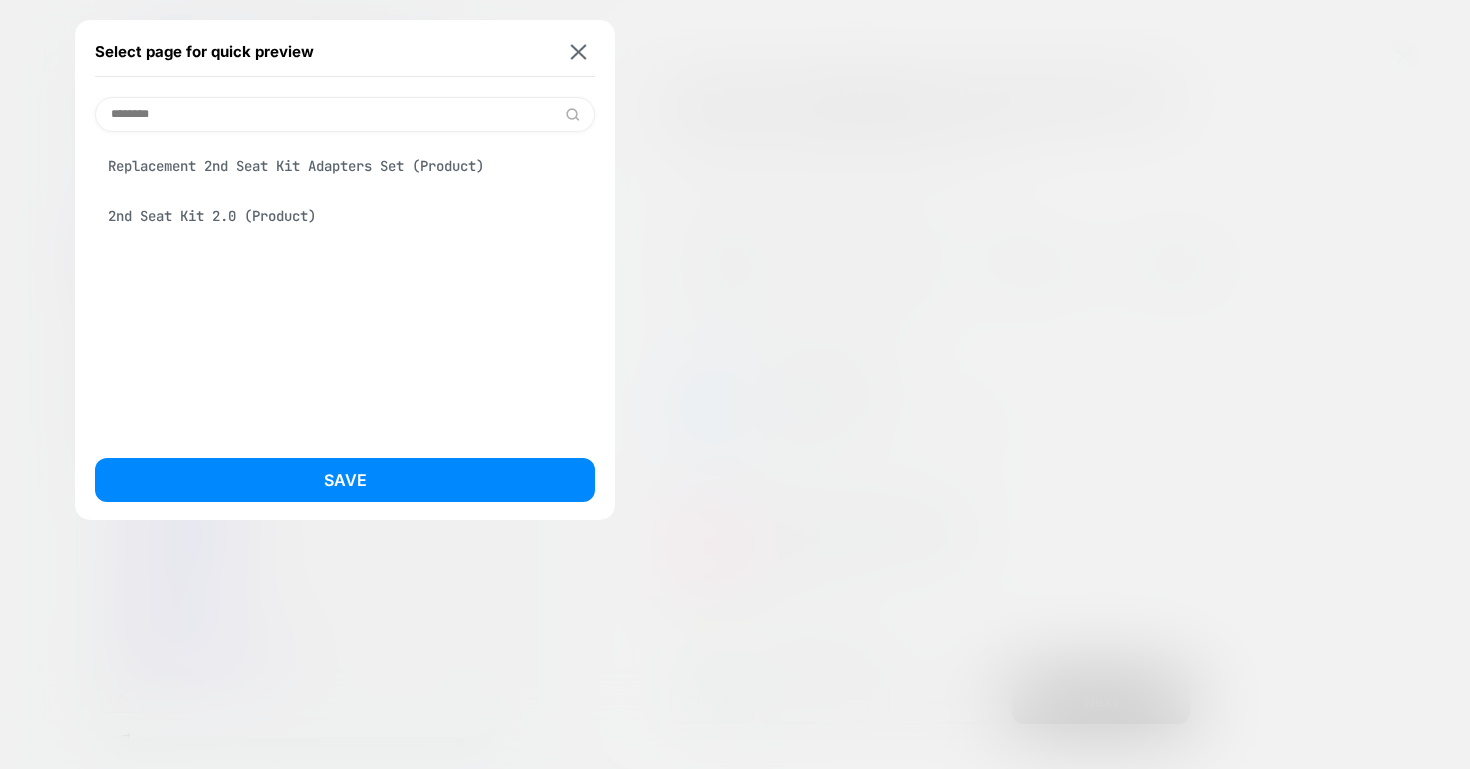 type on "********" 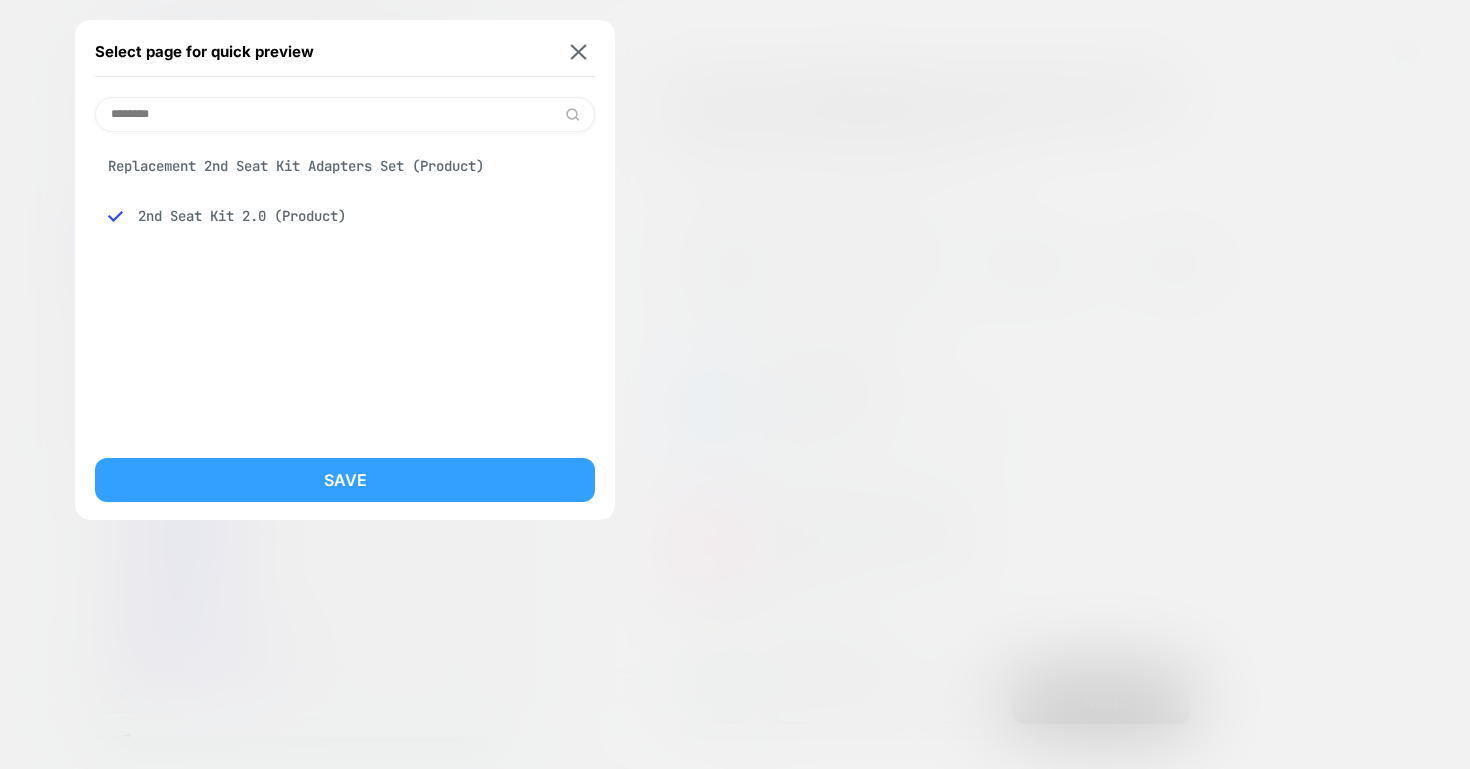 click on "Save" at bounding box center (345, 480) 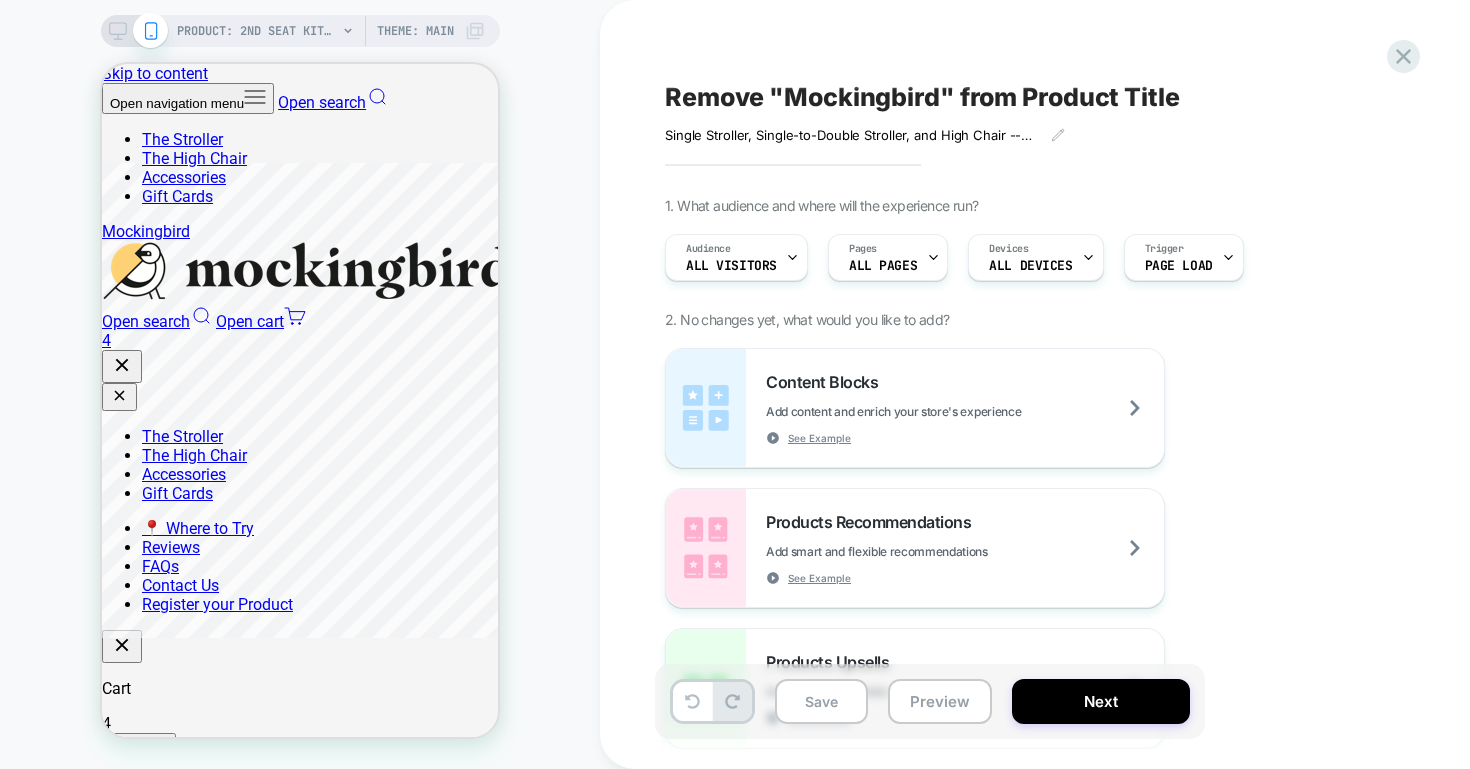 scroll, scrollTop: 0, scrollLeft: 0, axis: both 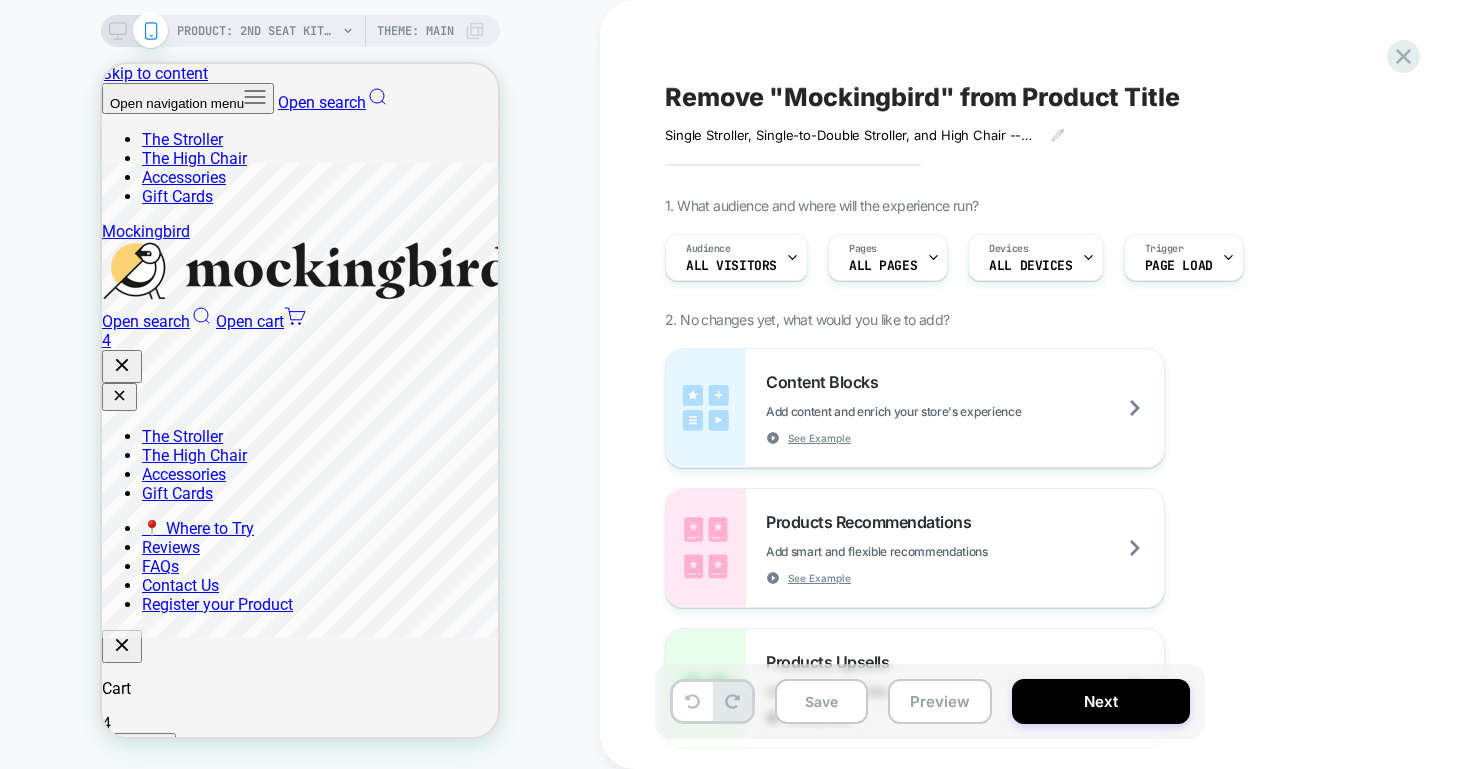 select on "******" 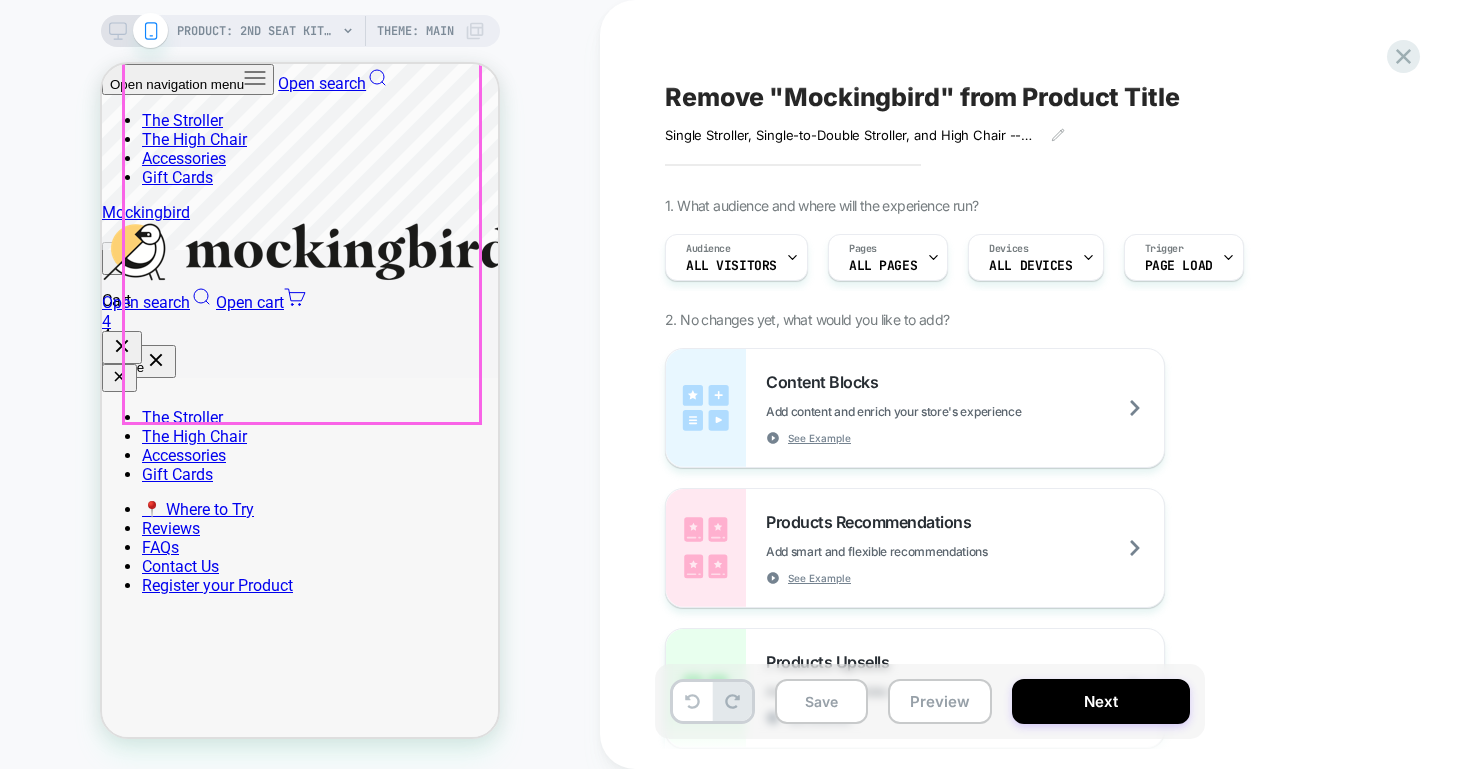 scroll, scrollTop: 398, scrollLeft: 0, axis: vertical 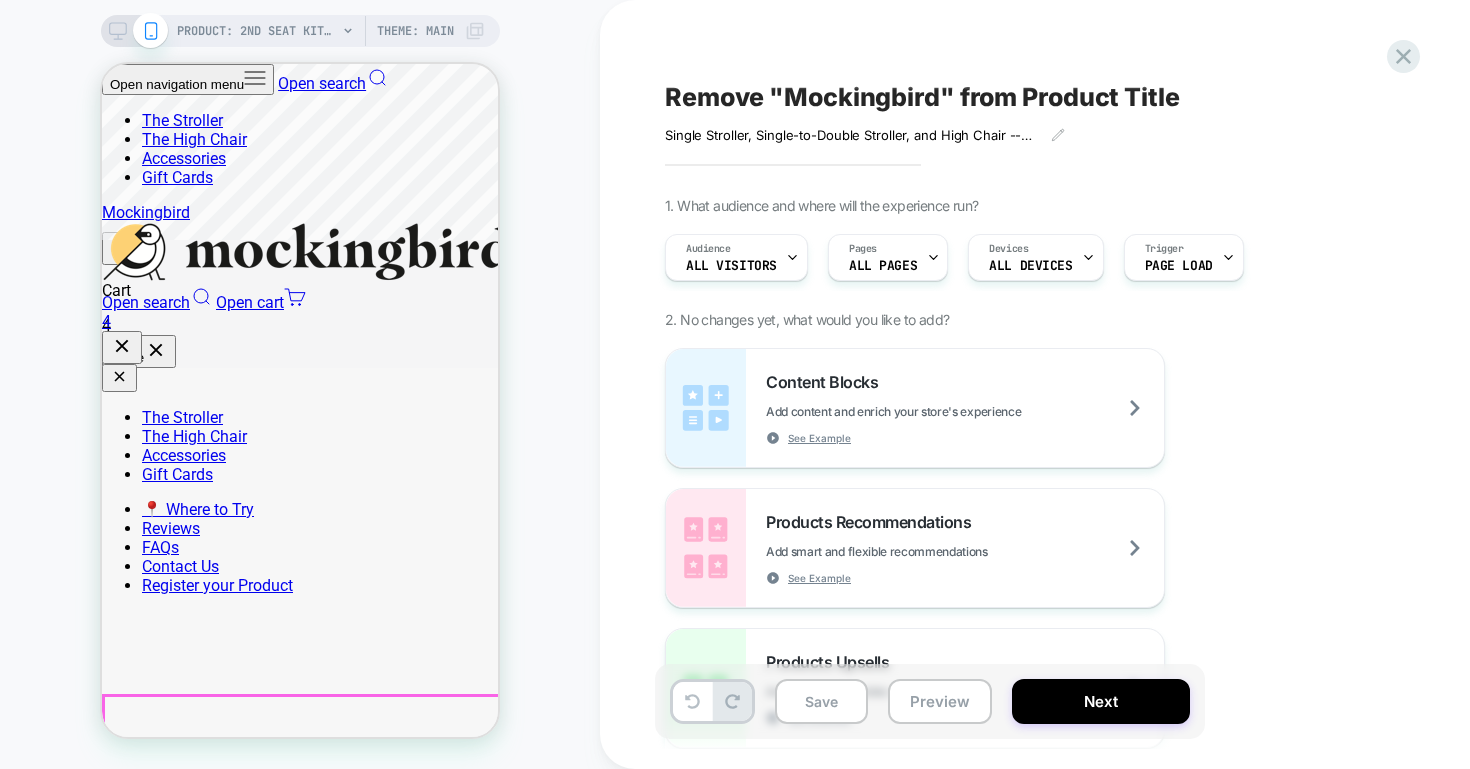 click on "Will this work with my stroller?" at bounding box center [300, 53511] 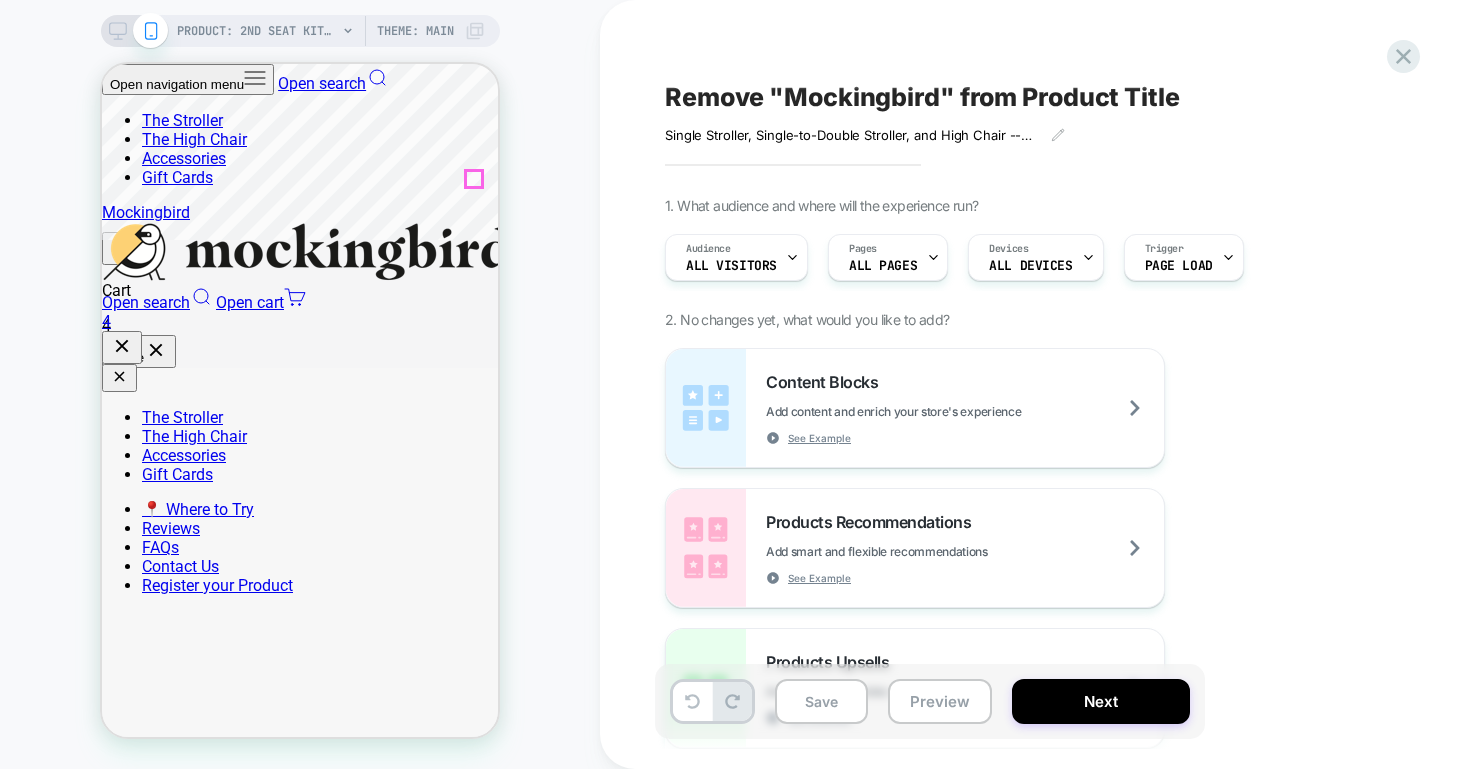click at bounding box center (1, 53557) 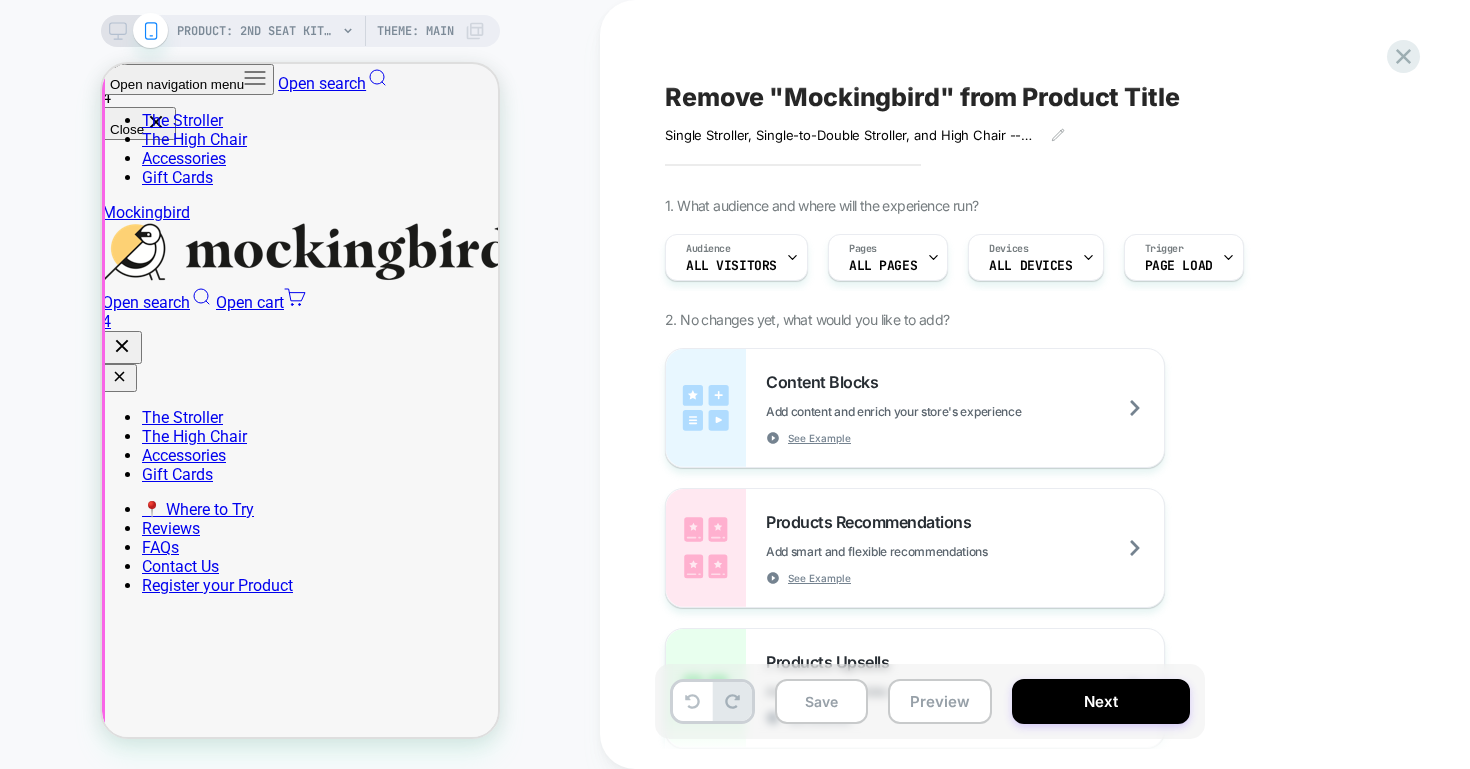 scroll, scrollTop: 629, scrollLeft: 0, axis: vertical 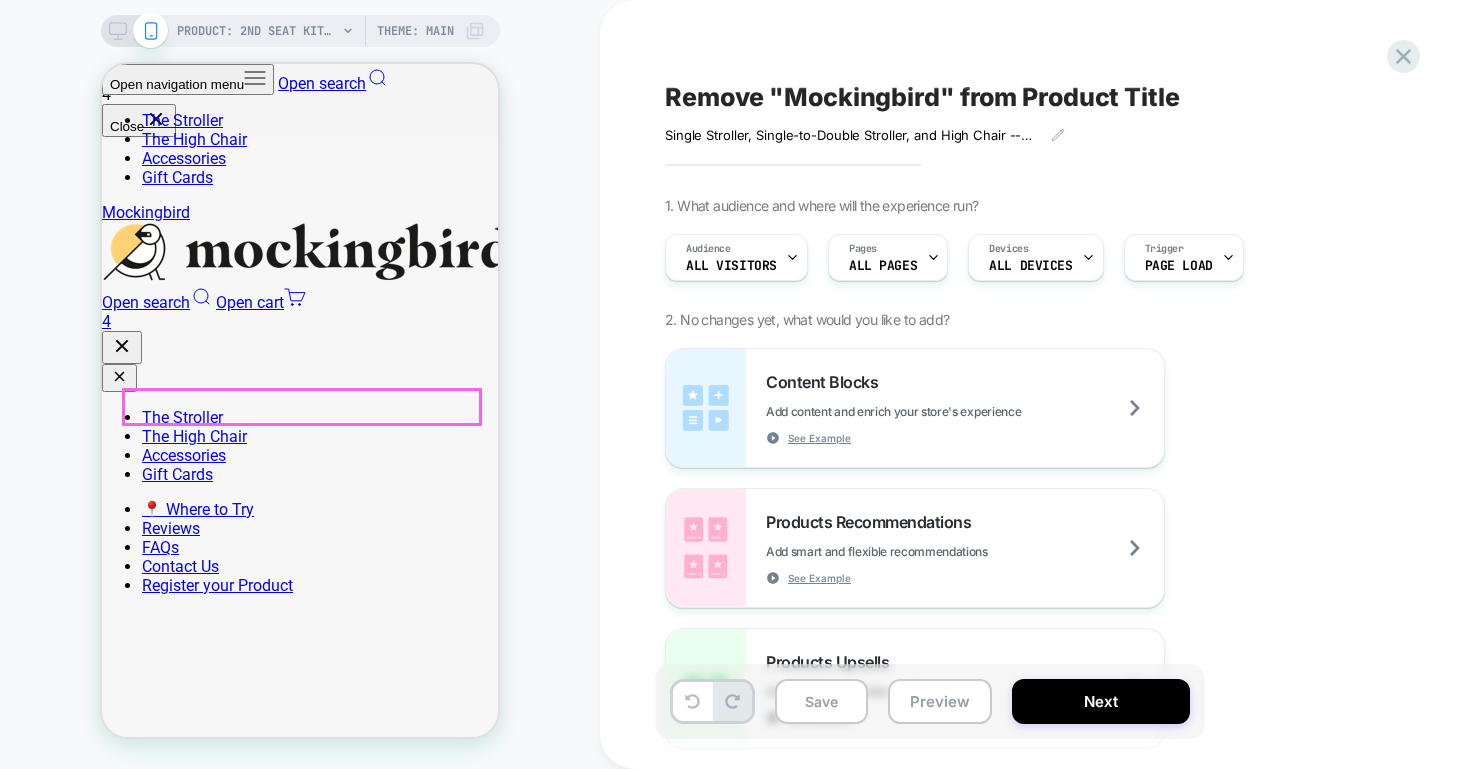 click on "Windowpane
Watercolor Drops
Solid Grey" 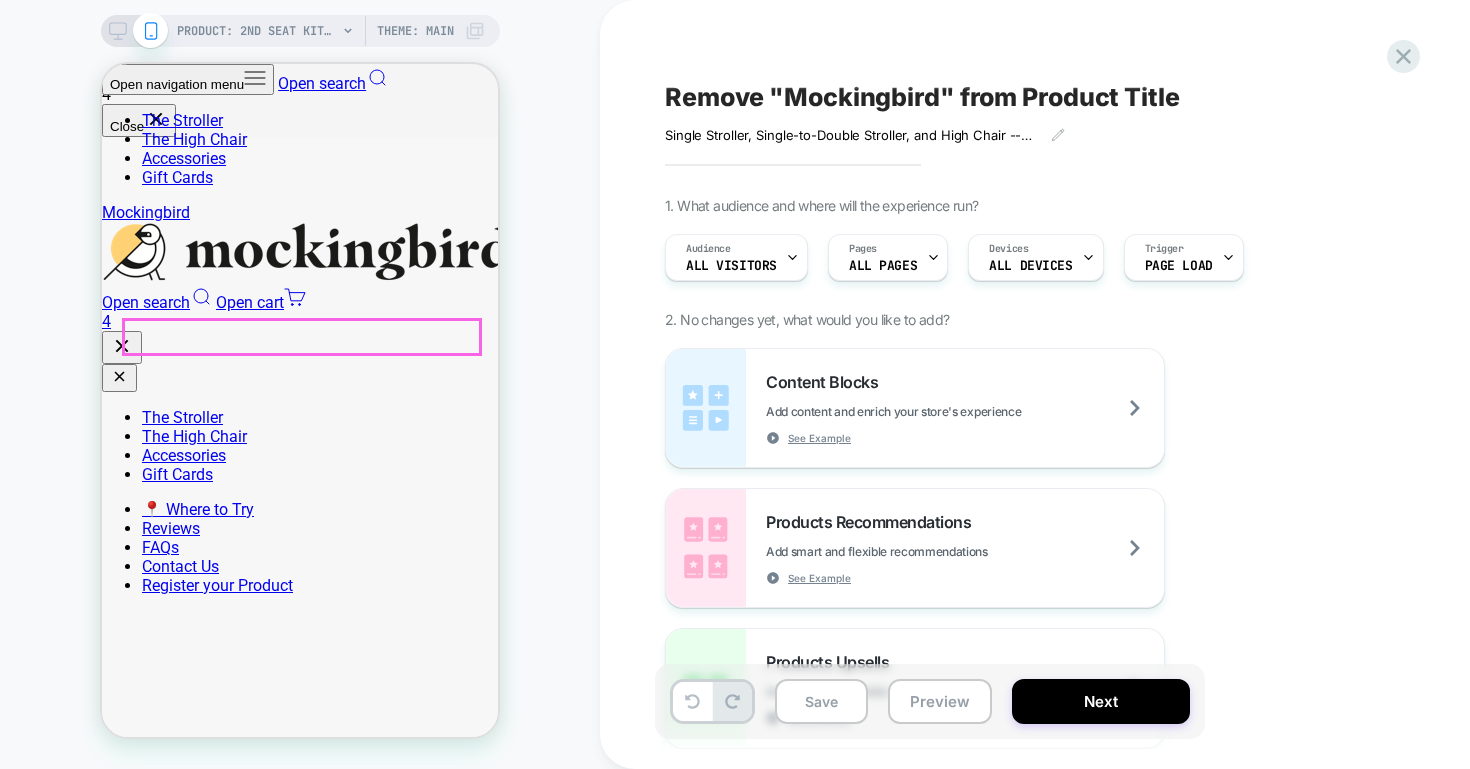 click on "Black
Heather Grey
Sea
Sky
Sage
Bloom" 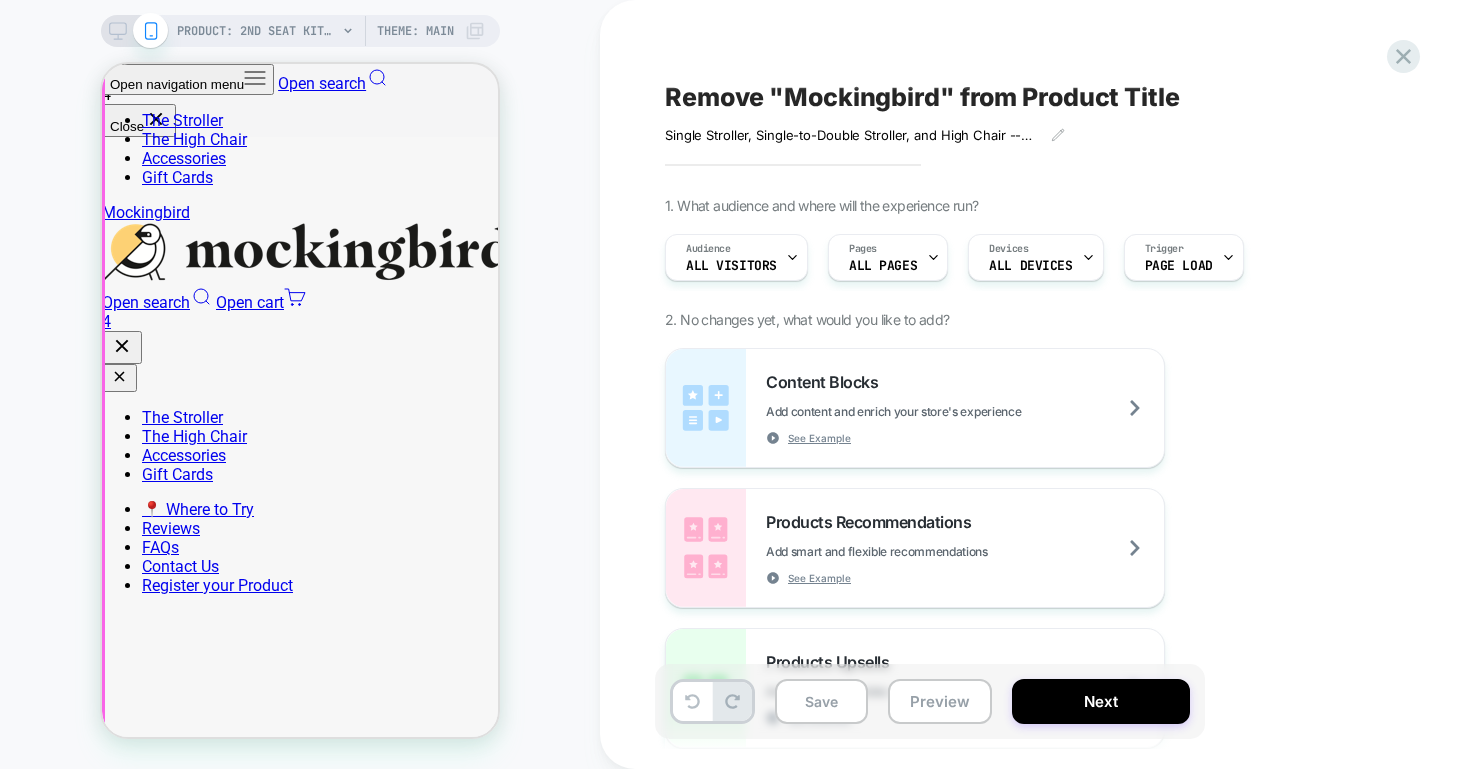 click on "PRODUCT: 2nd Seat Kit 2.0 PRODUCT: 2nd Seat Kit 2.0 Theme: MAIN" at bounding box center [300, 384] 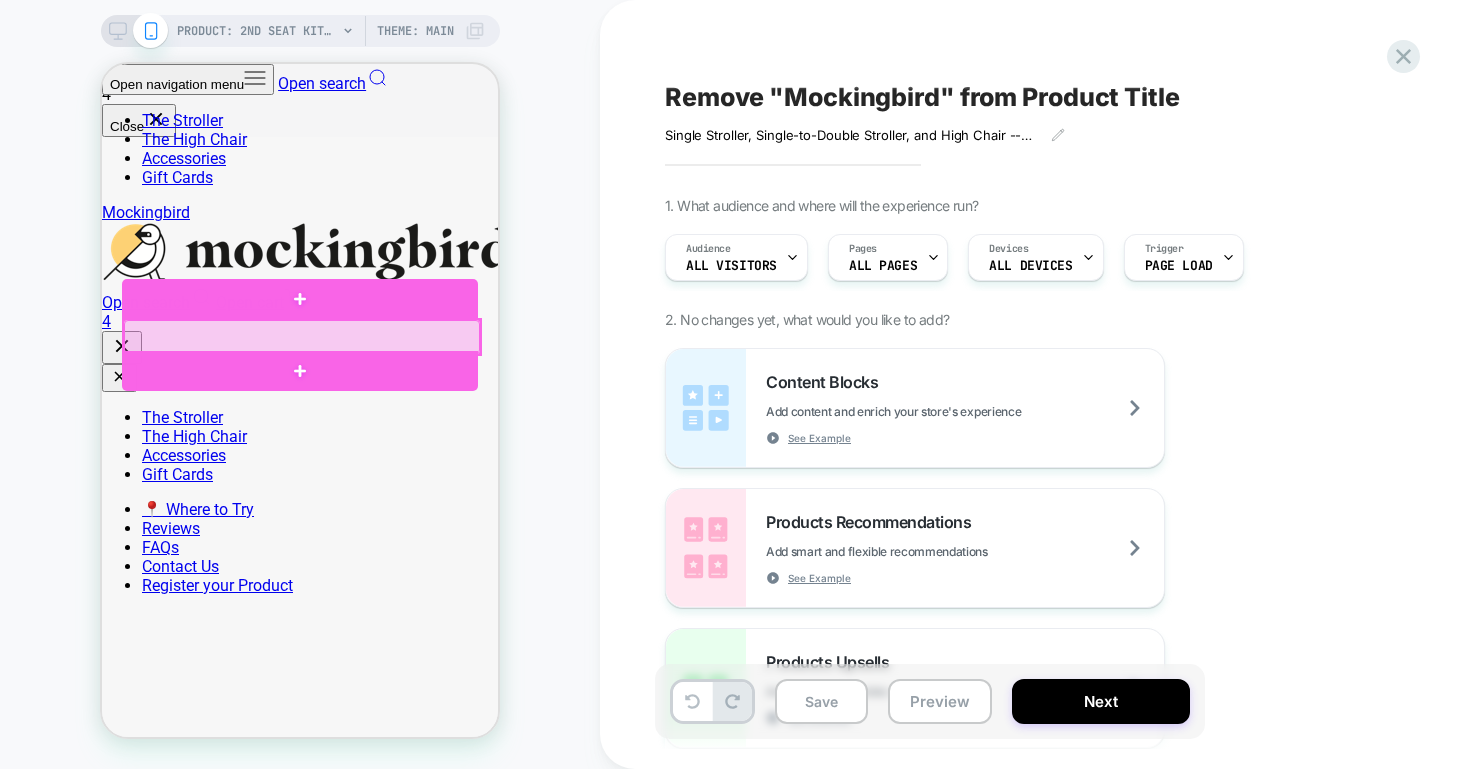 click at bounding box center [302, 337] 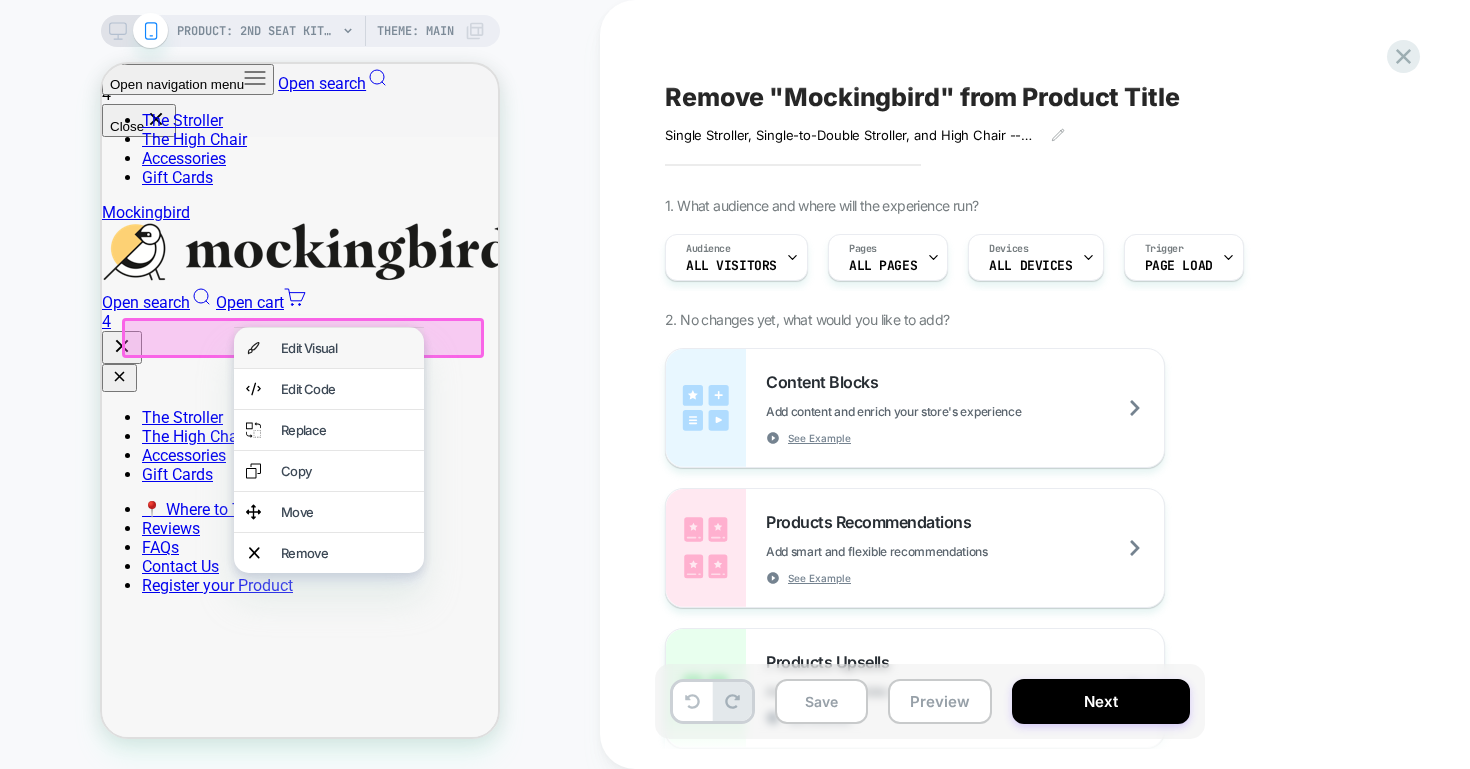 click on "Edit Visual" at bounding box center (329, 348) 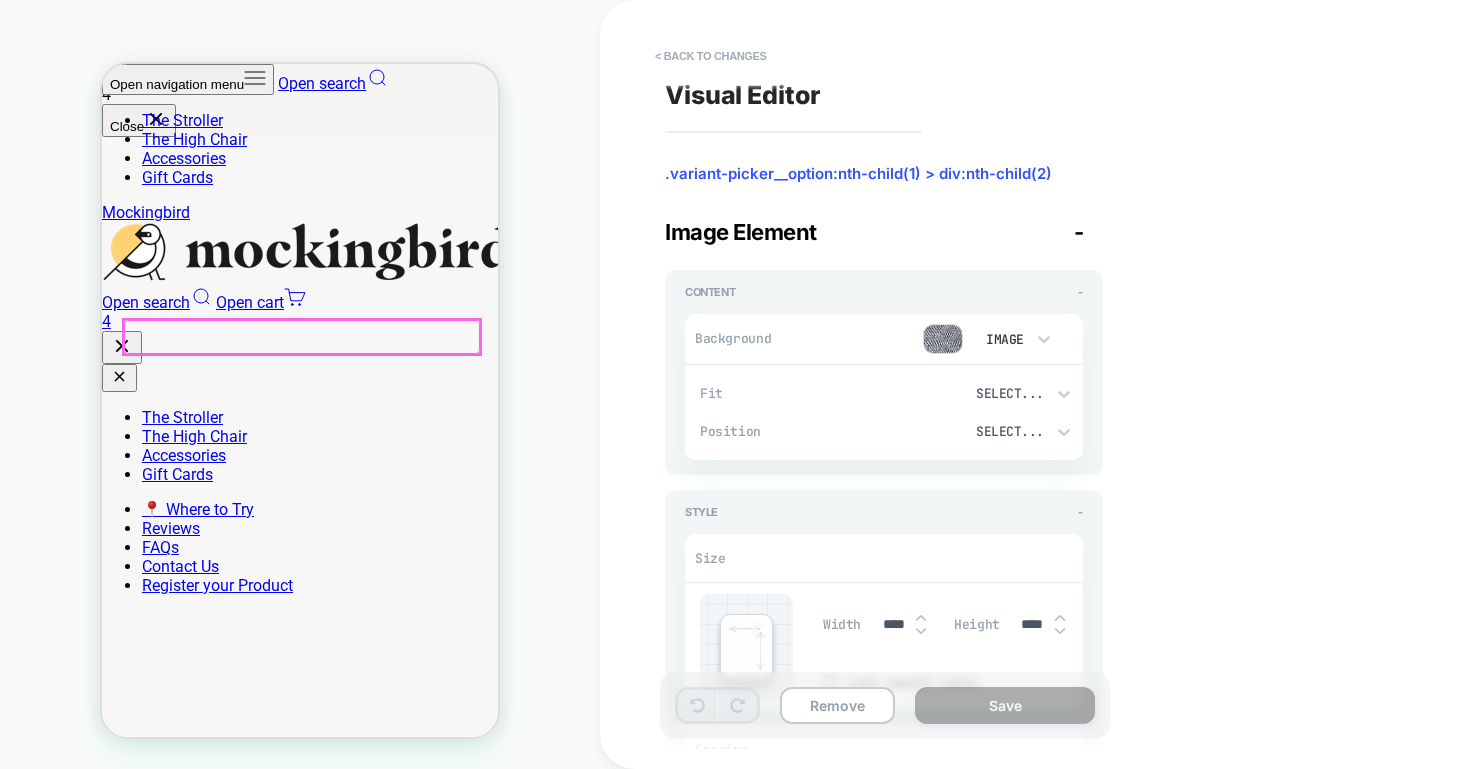 scroll, scrollTop: 523, scrollLeft: 0, axis: vertical 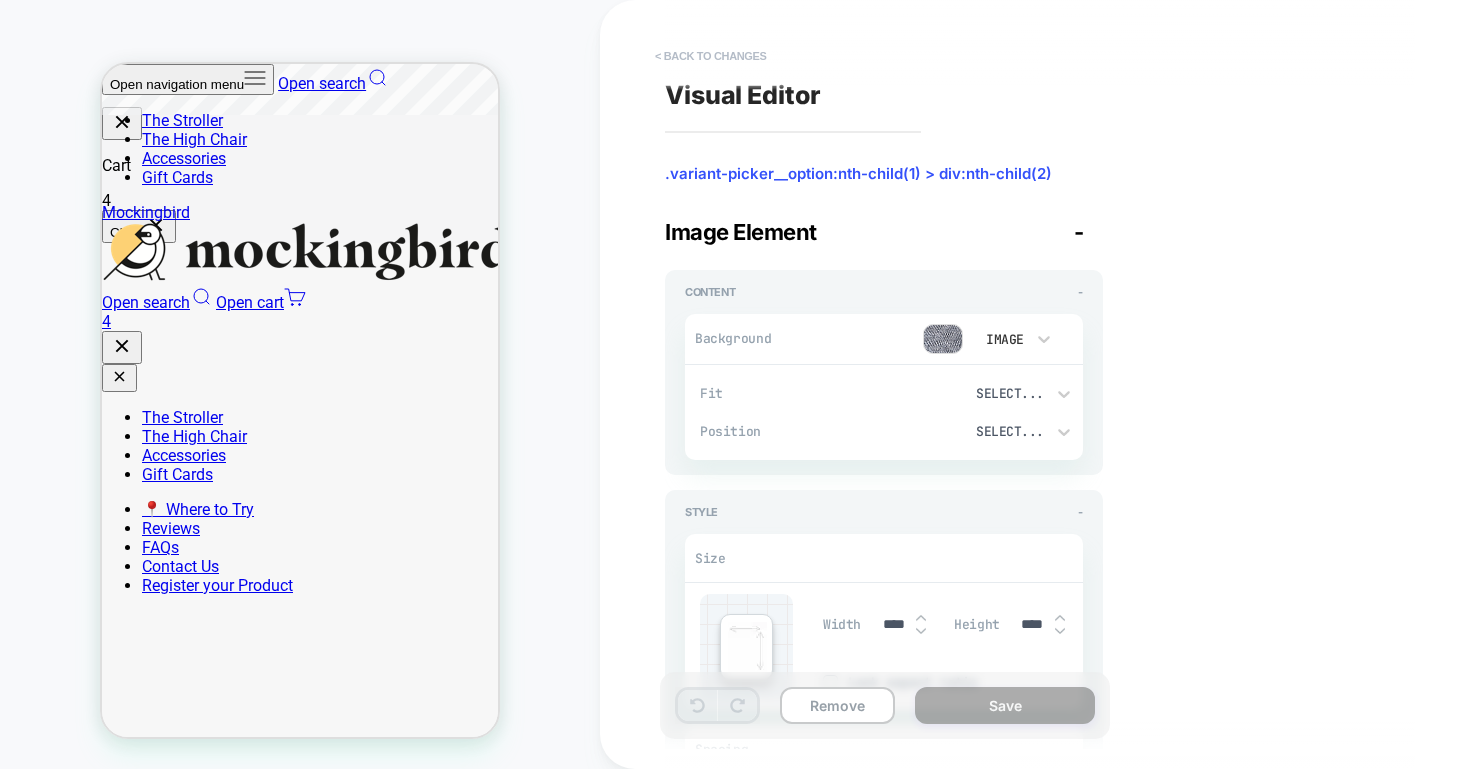 click on "< Back to changes" at bounding box center (711, 56) 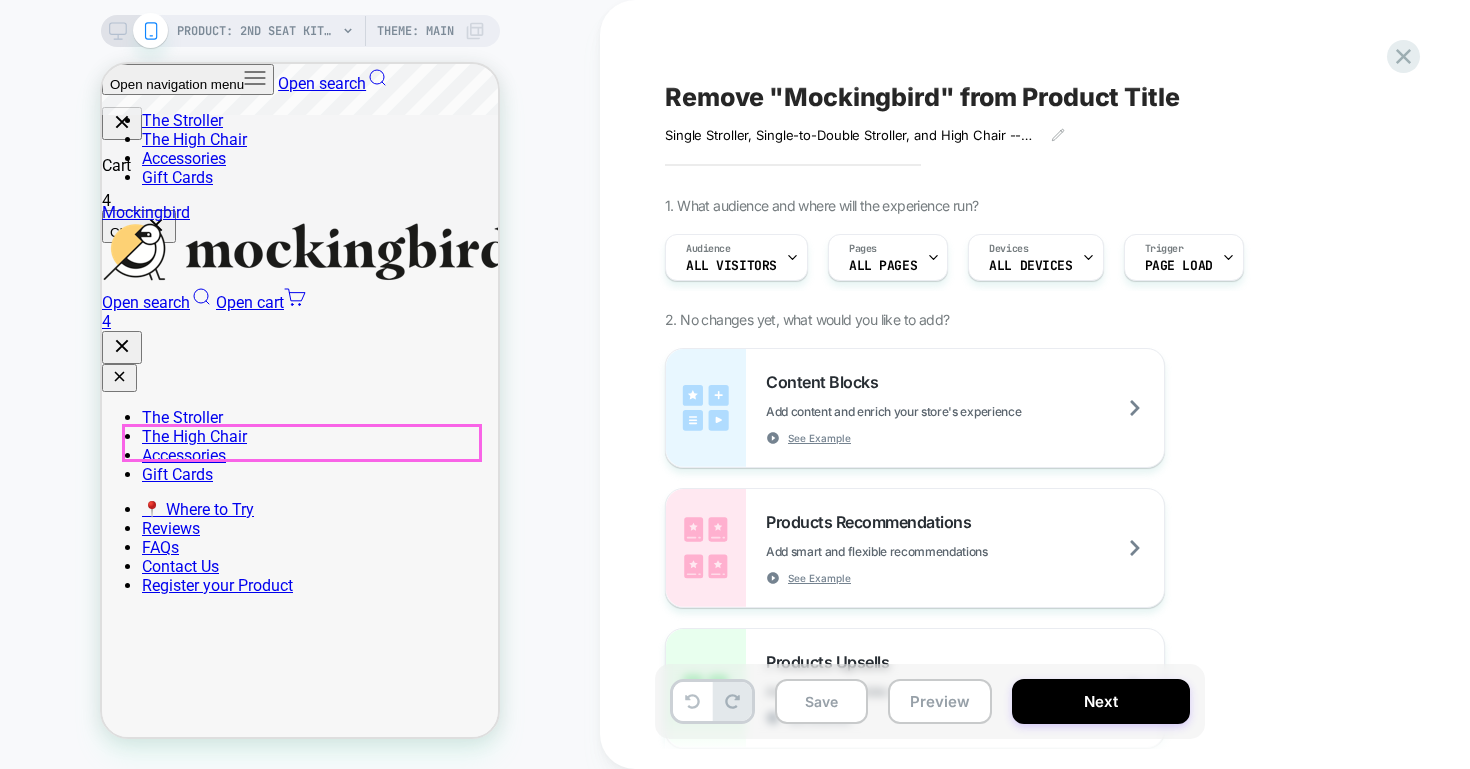 click on "Black
Heather Grey
Sea
Sky
Sage
Bloom" 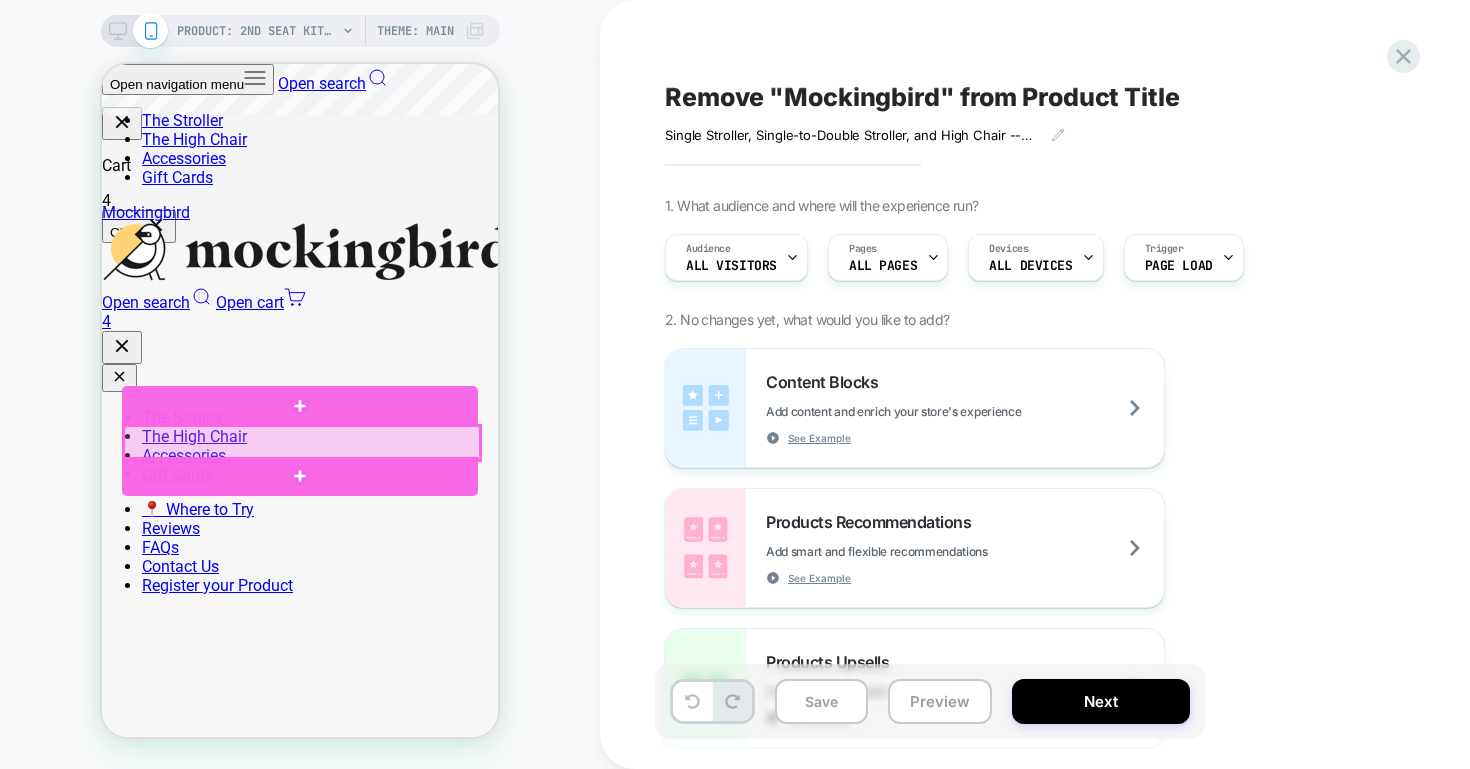 click at bounding box center (302, 443) 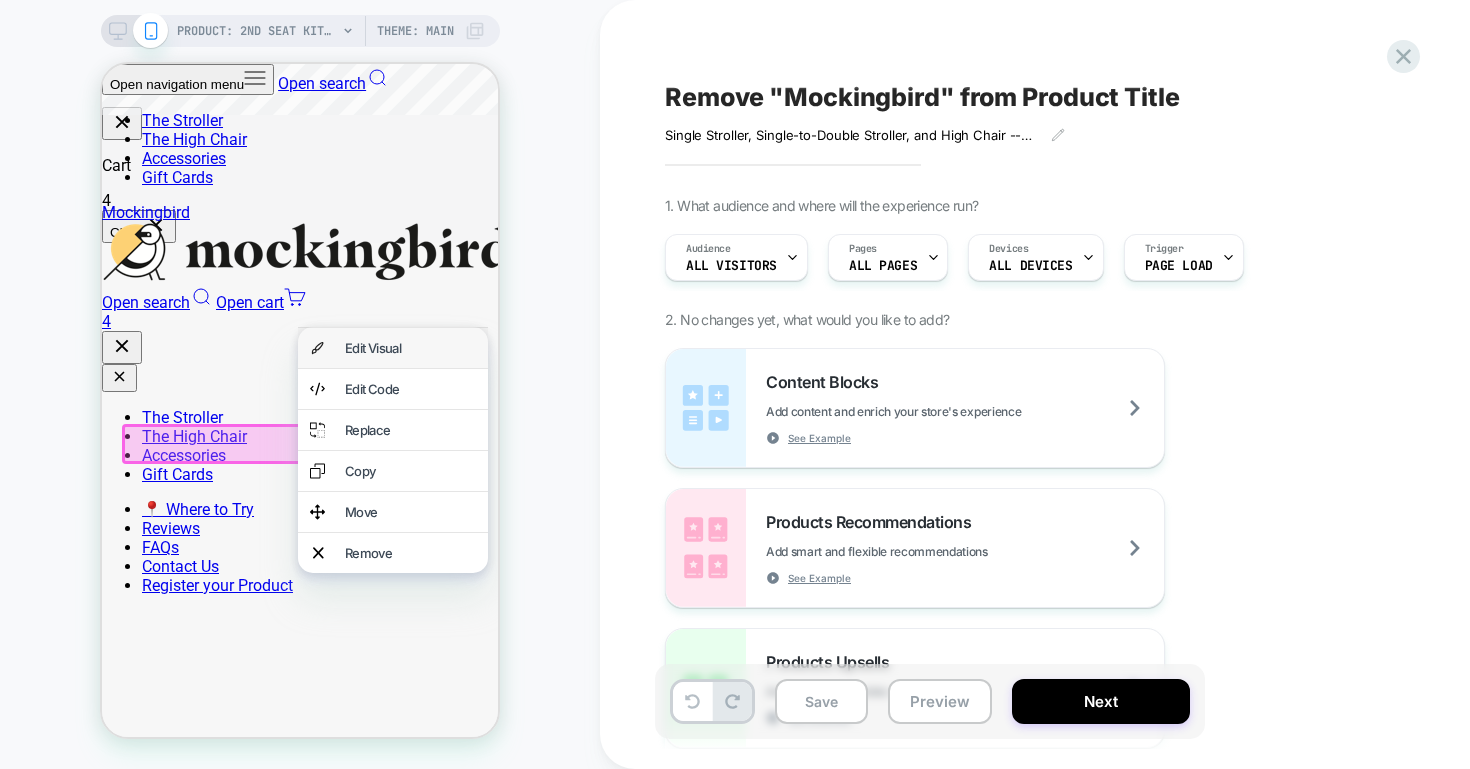click on "Edit Visual" at bounding box center [393, 348] 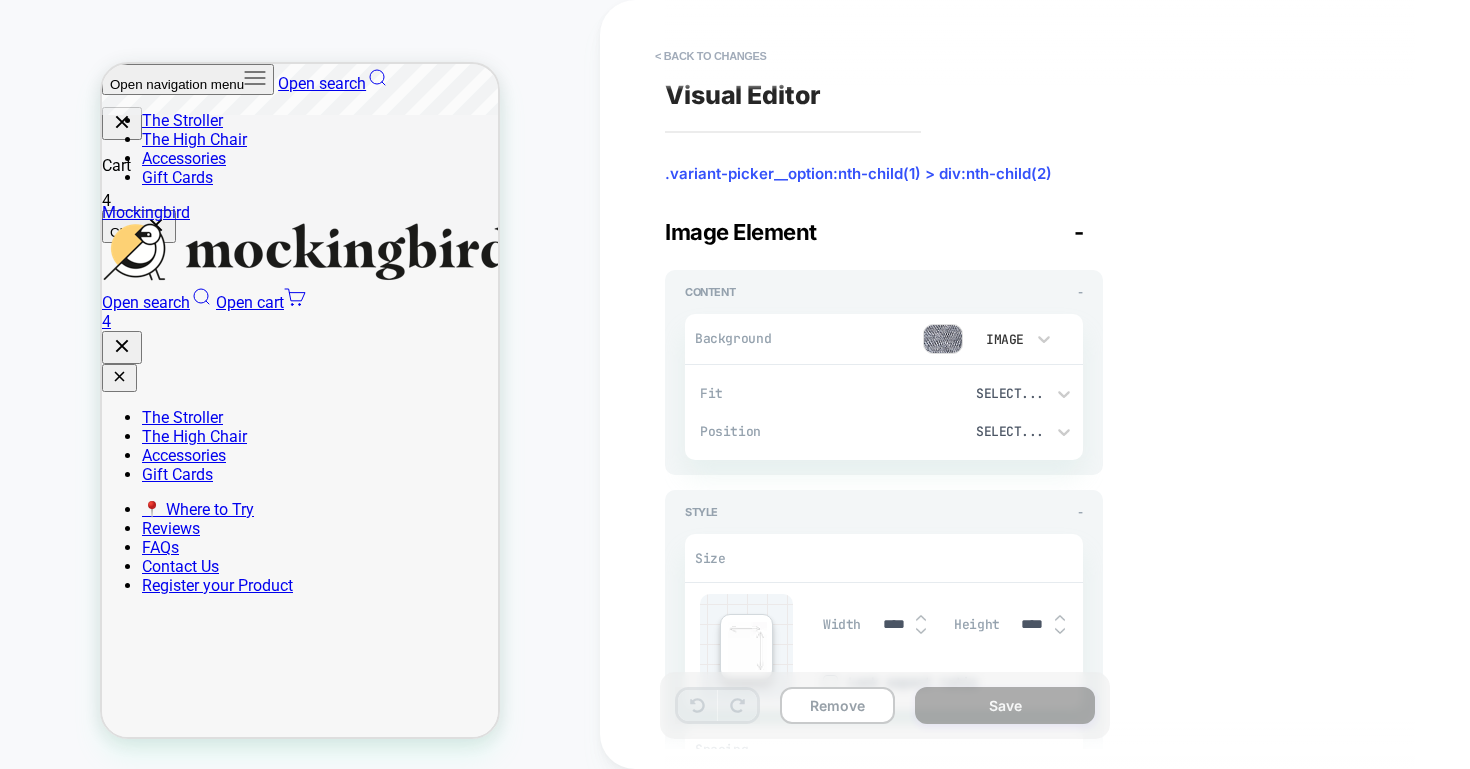click on ".variant-picker__option:nth-child(1) > div:nth-child(2)" at bounding box center [884, 174] 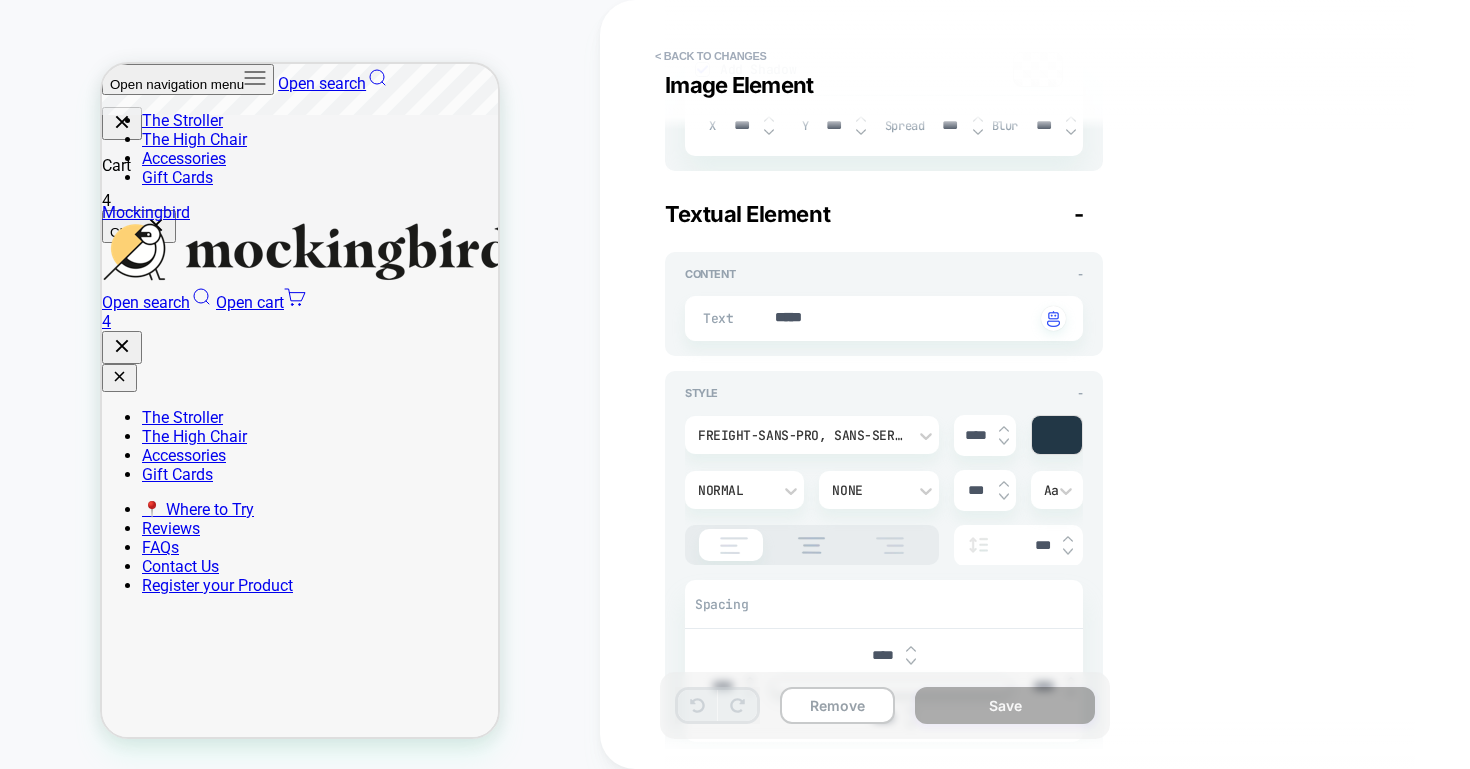 scroll, scrollTop: 1192, scrollLeft: 0, axis: vertical 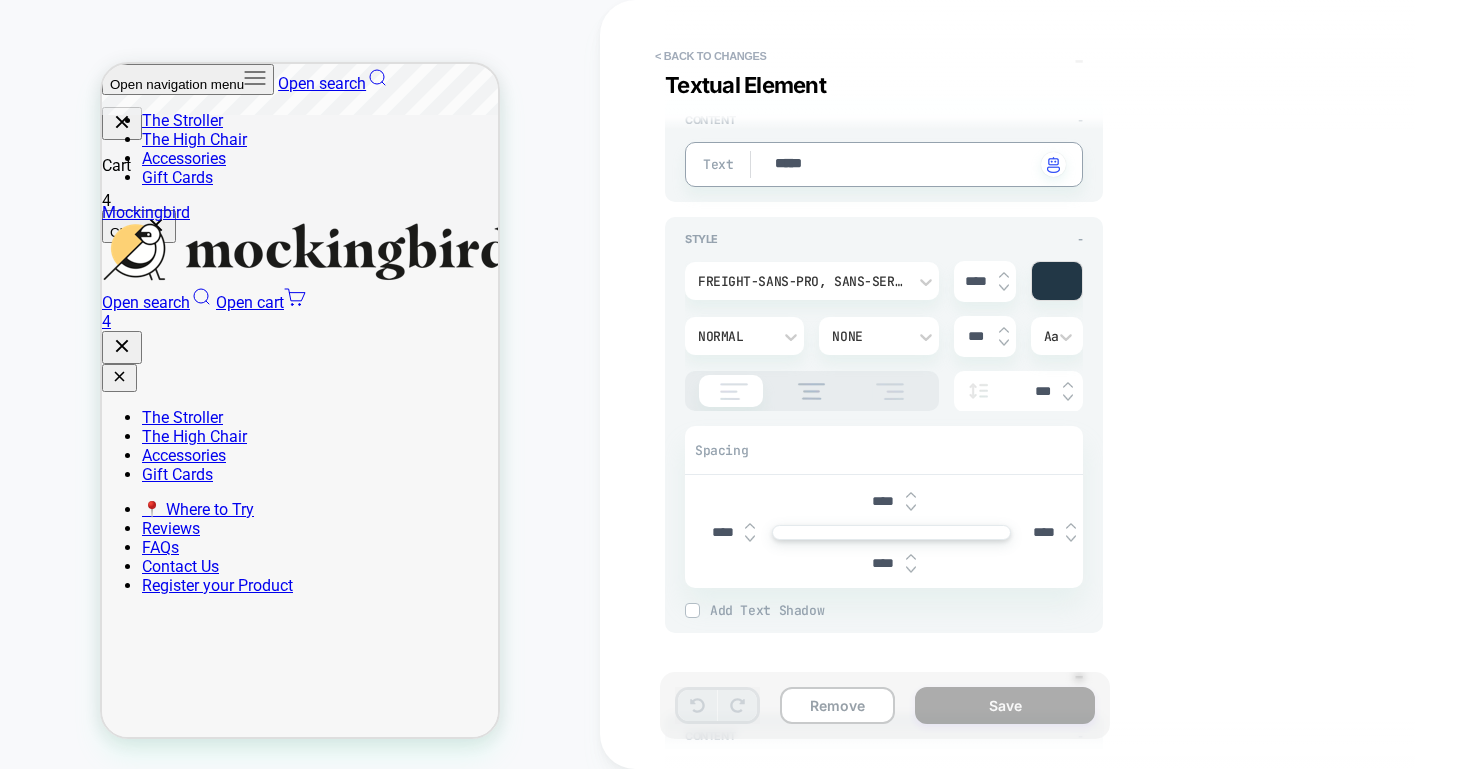 drag, startPoint x: 849, startPoint y: 157, endPoint x: 760, endPoint y: 158, distance: 89.005615 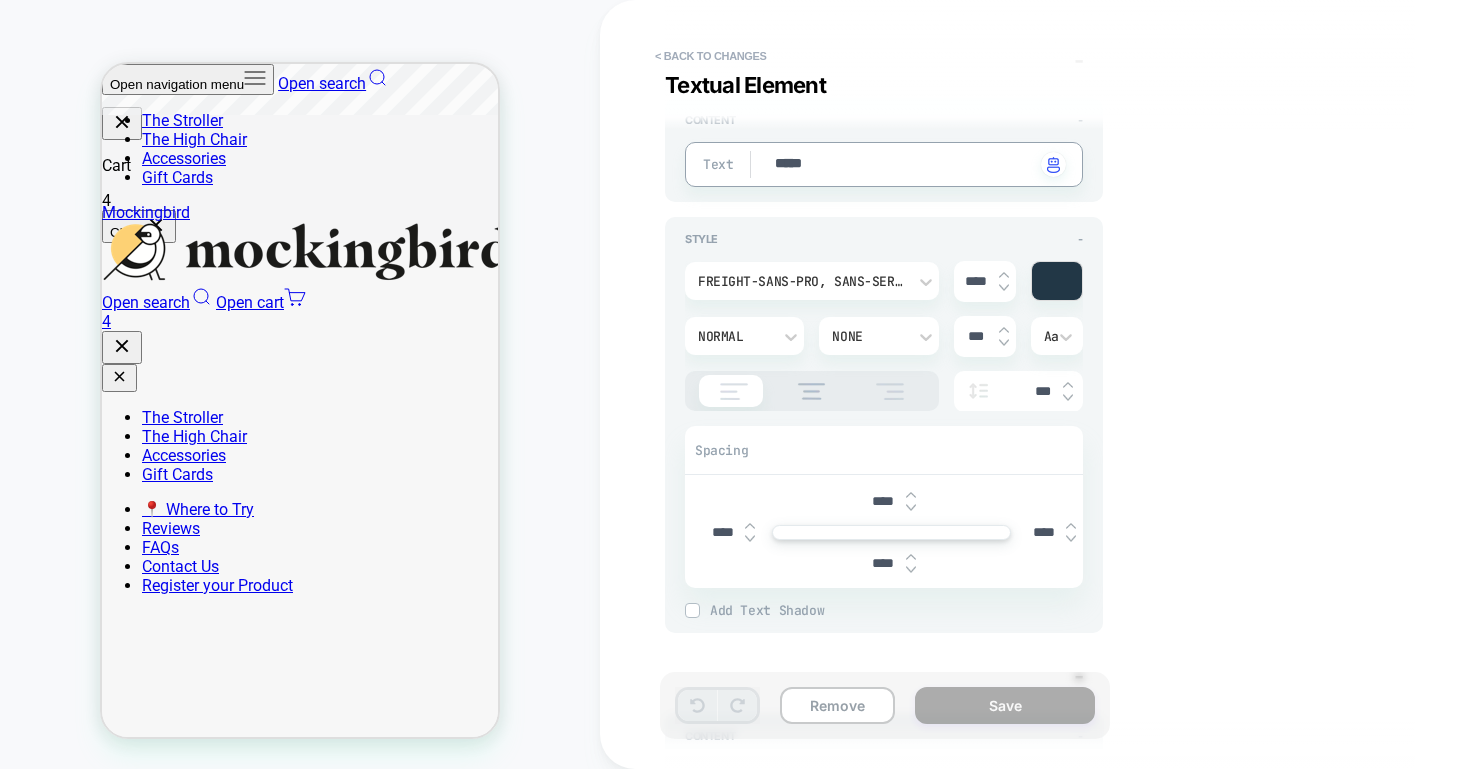 click on "Text ***** Click to change to  alternative text" at bounding box center (884, 164) 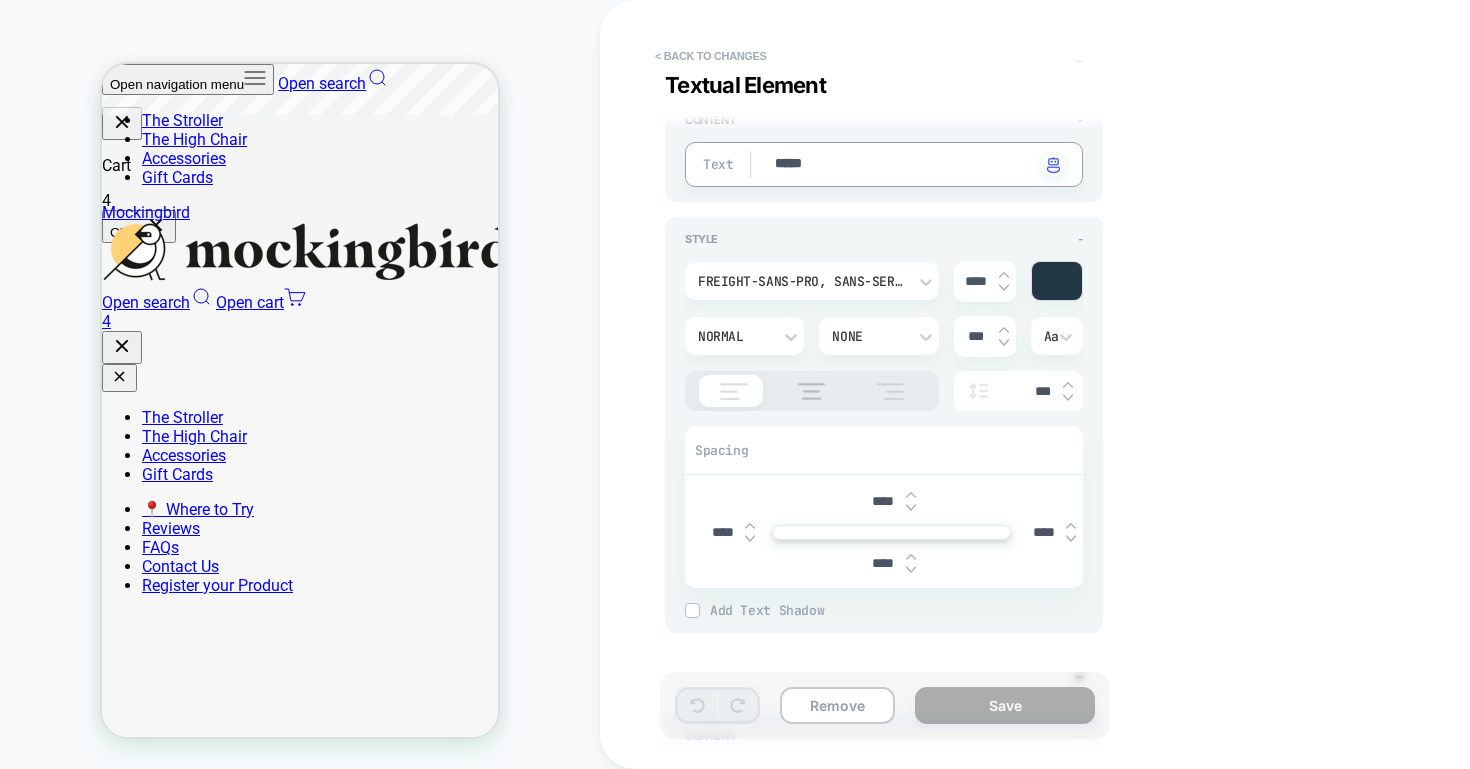 type on "*" 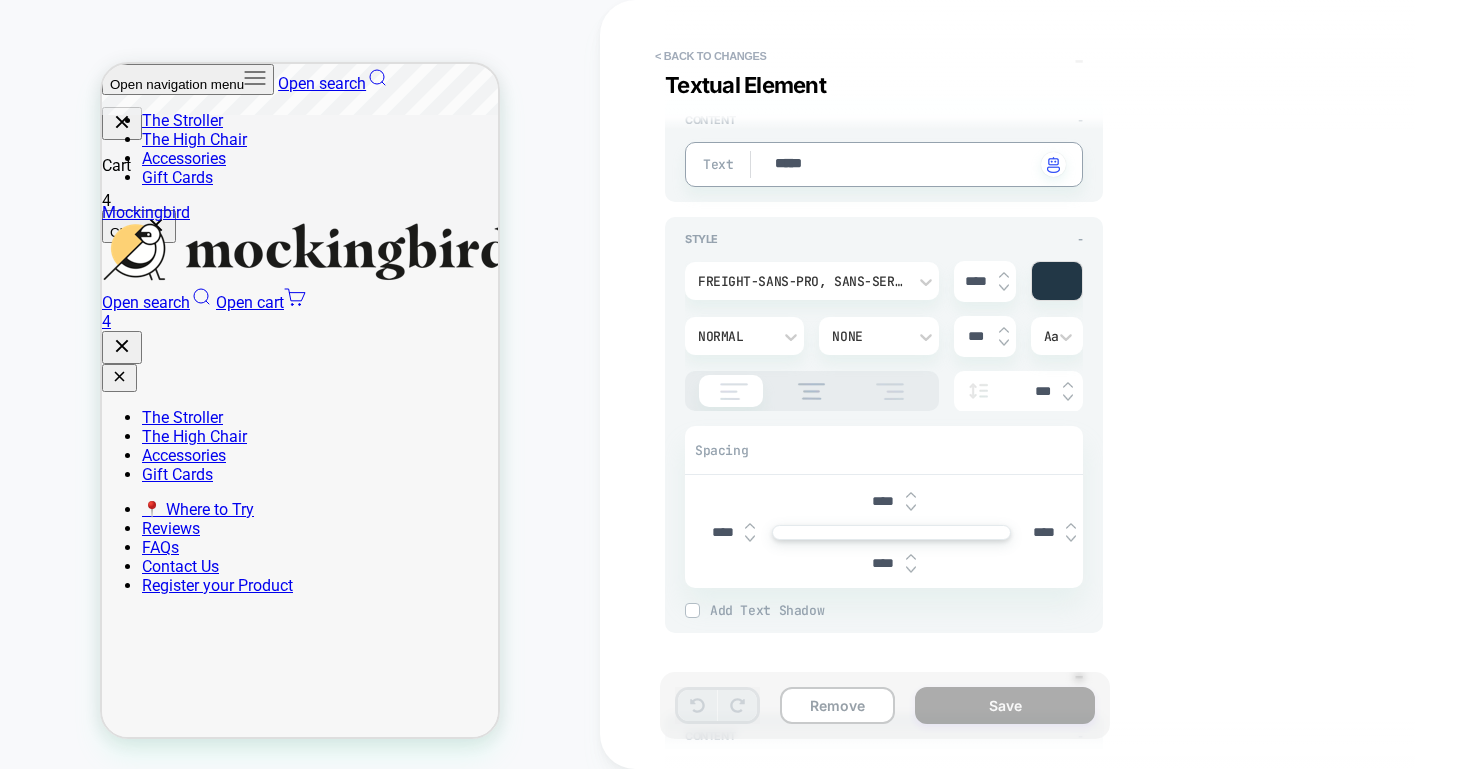 type on "*" 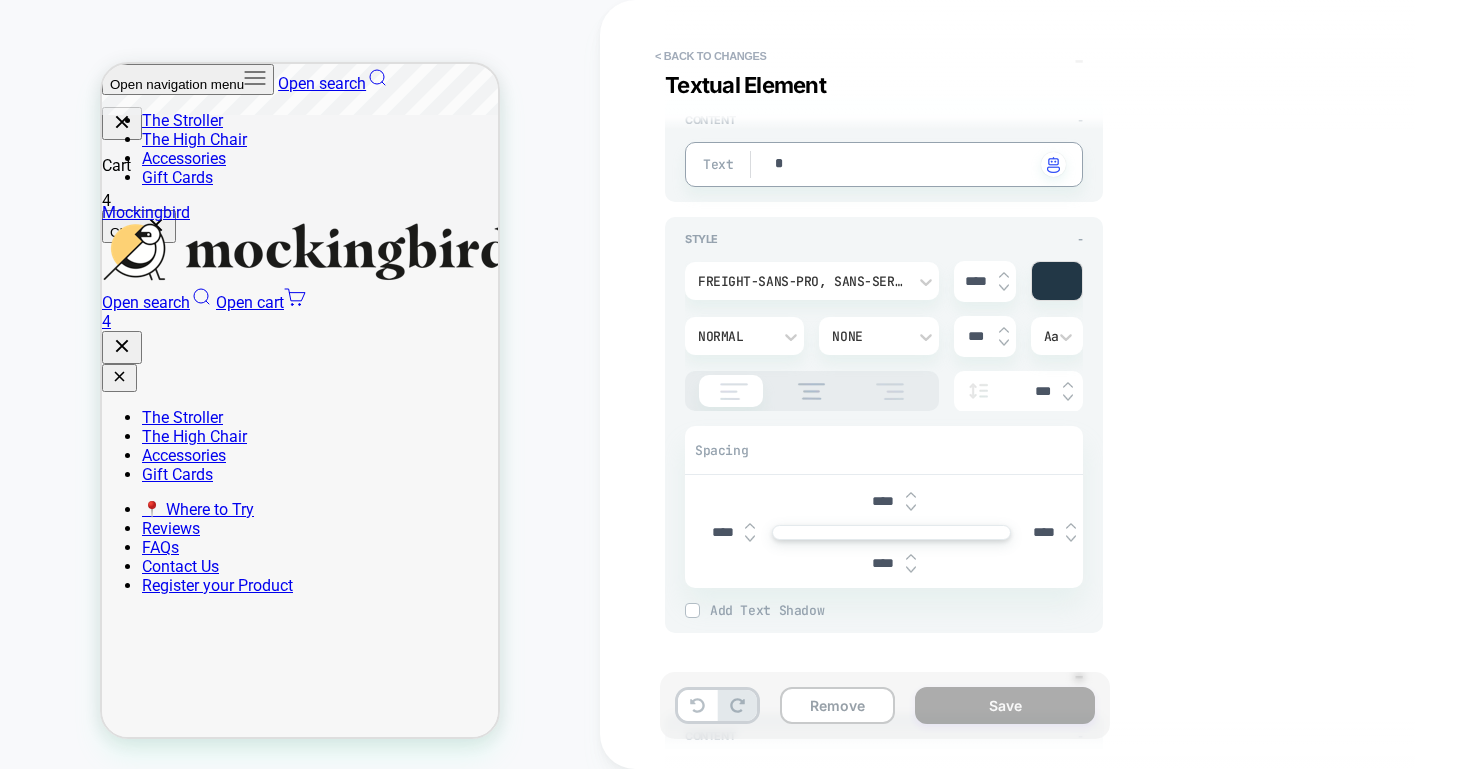type on "*" 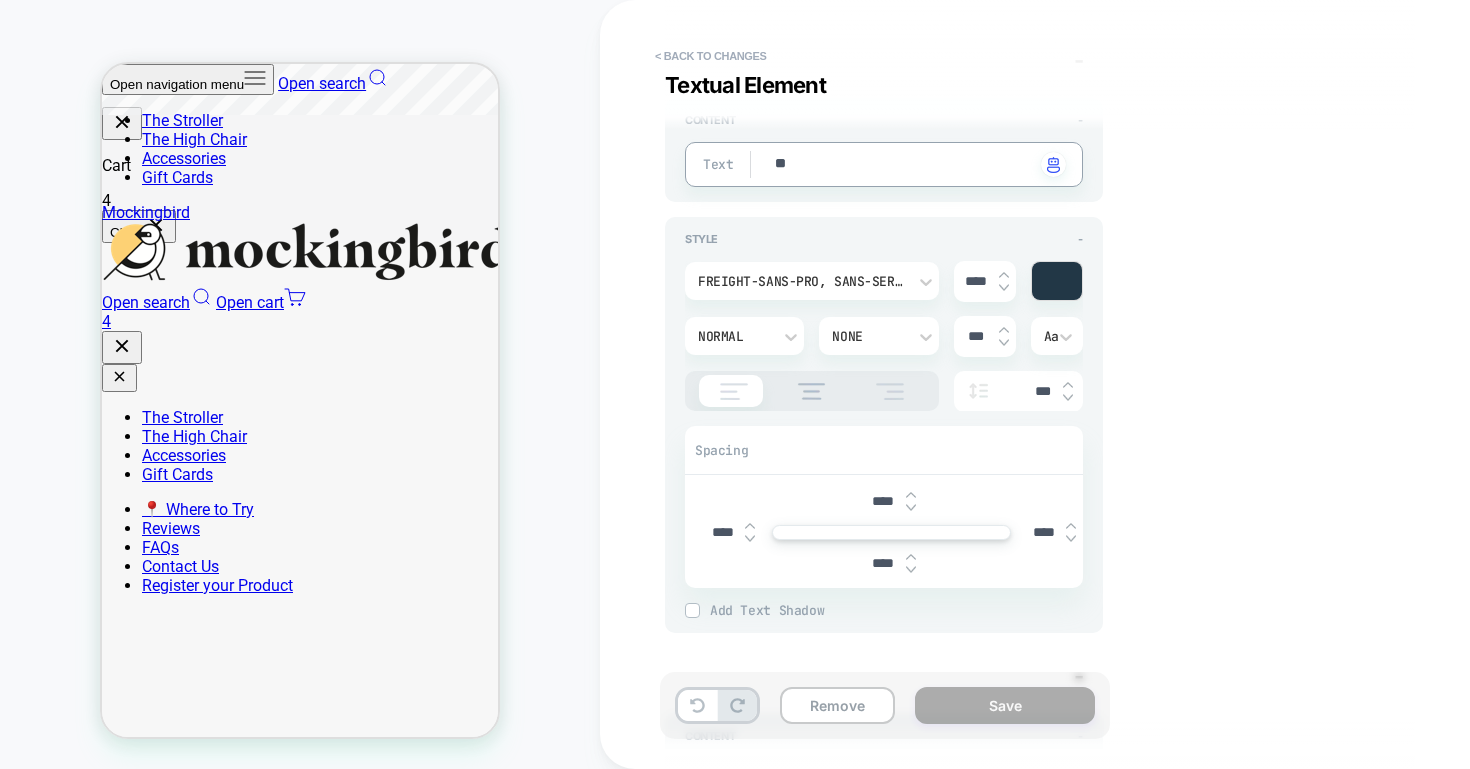 type on "*" 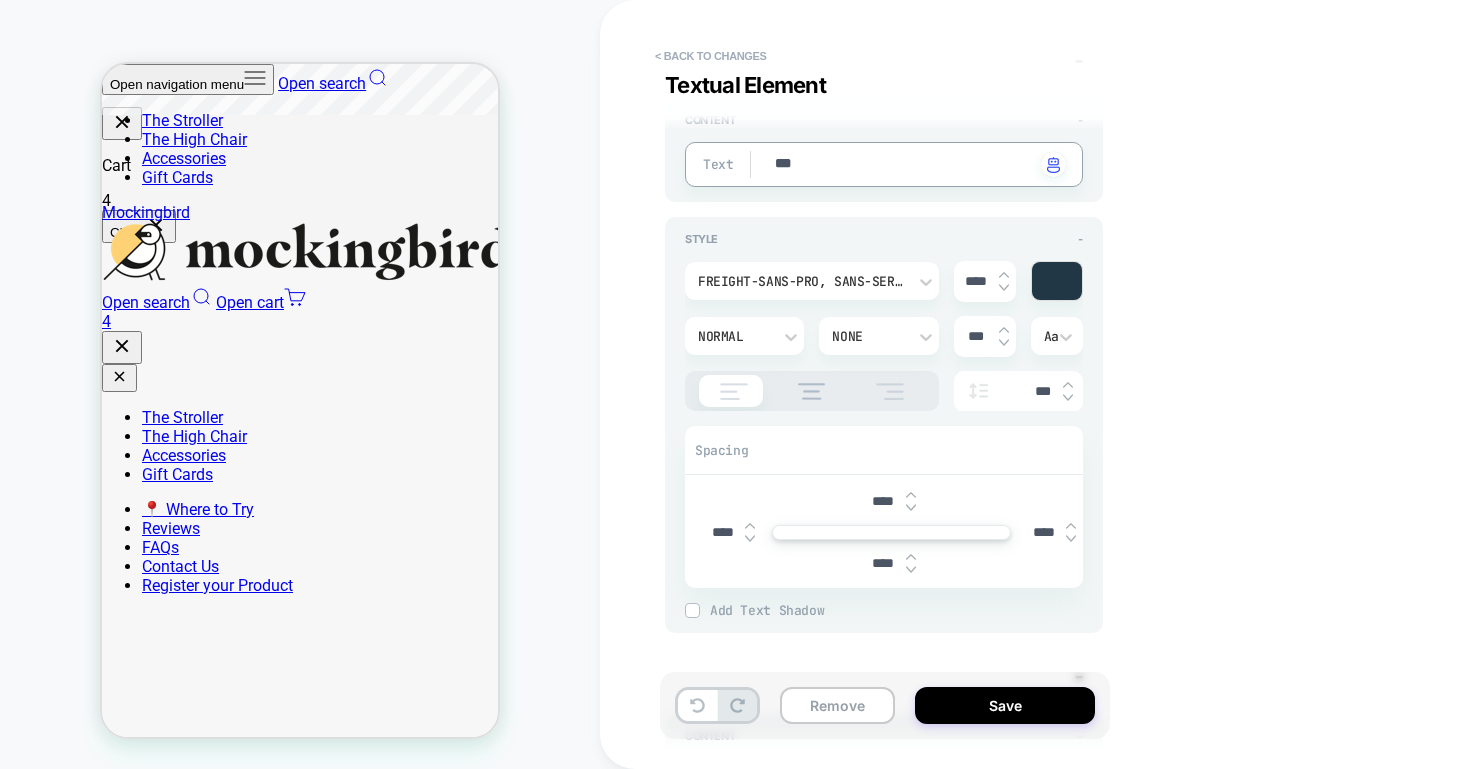 type on "*" 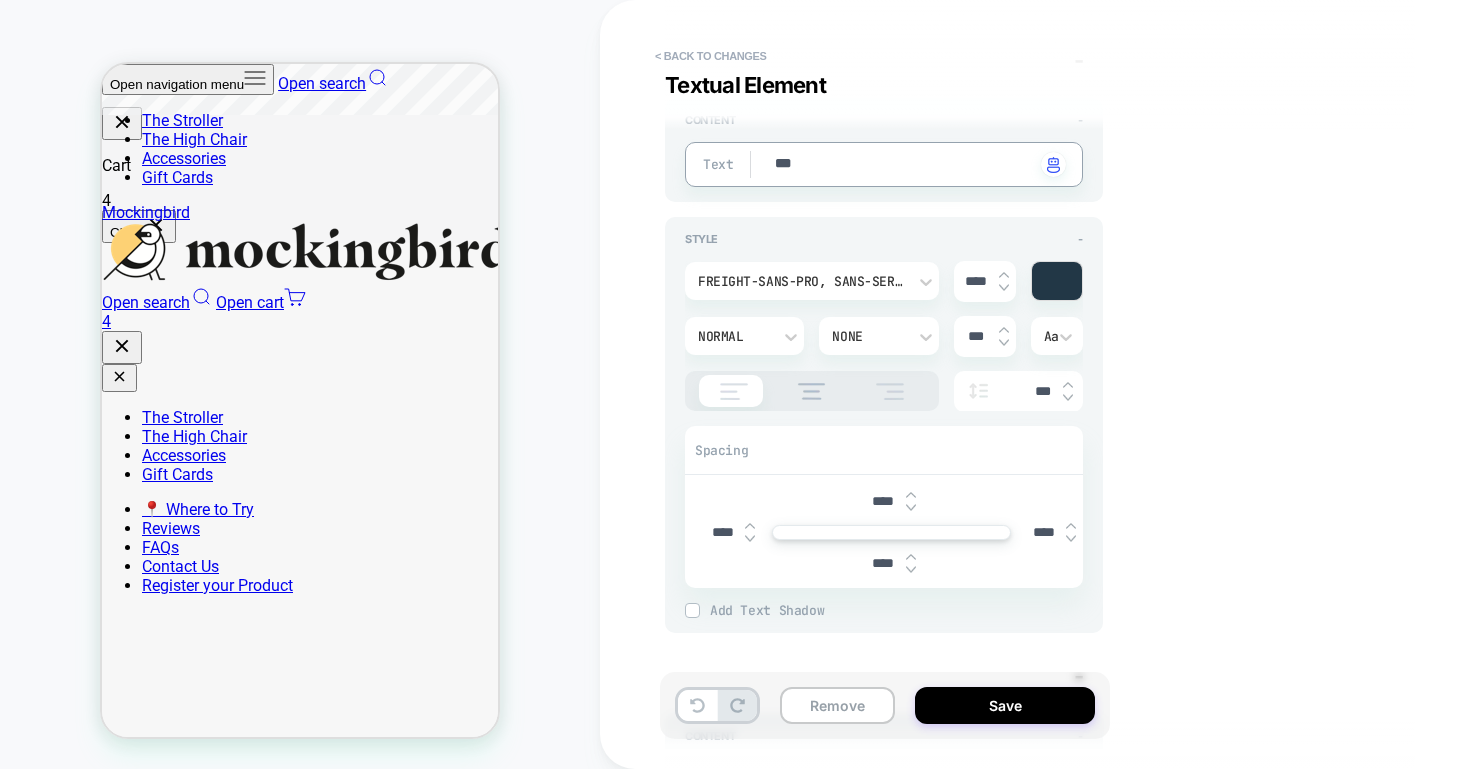type on "****" 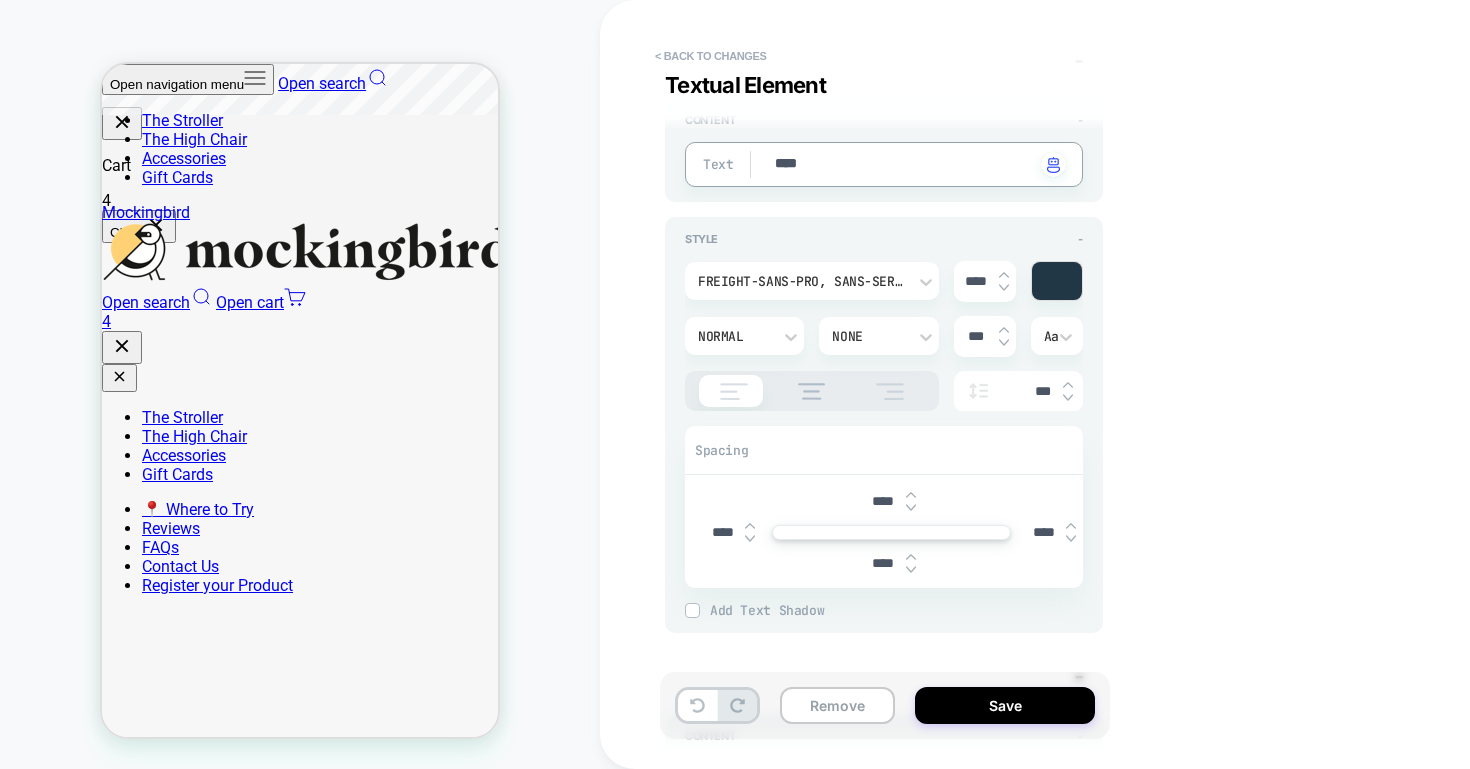 type on "*" 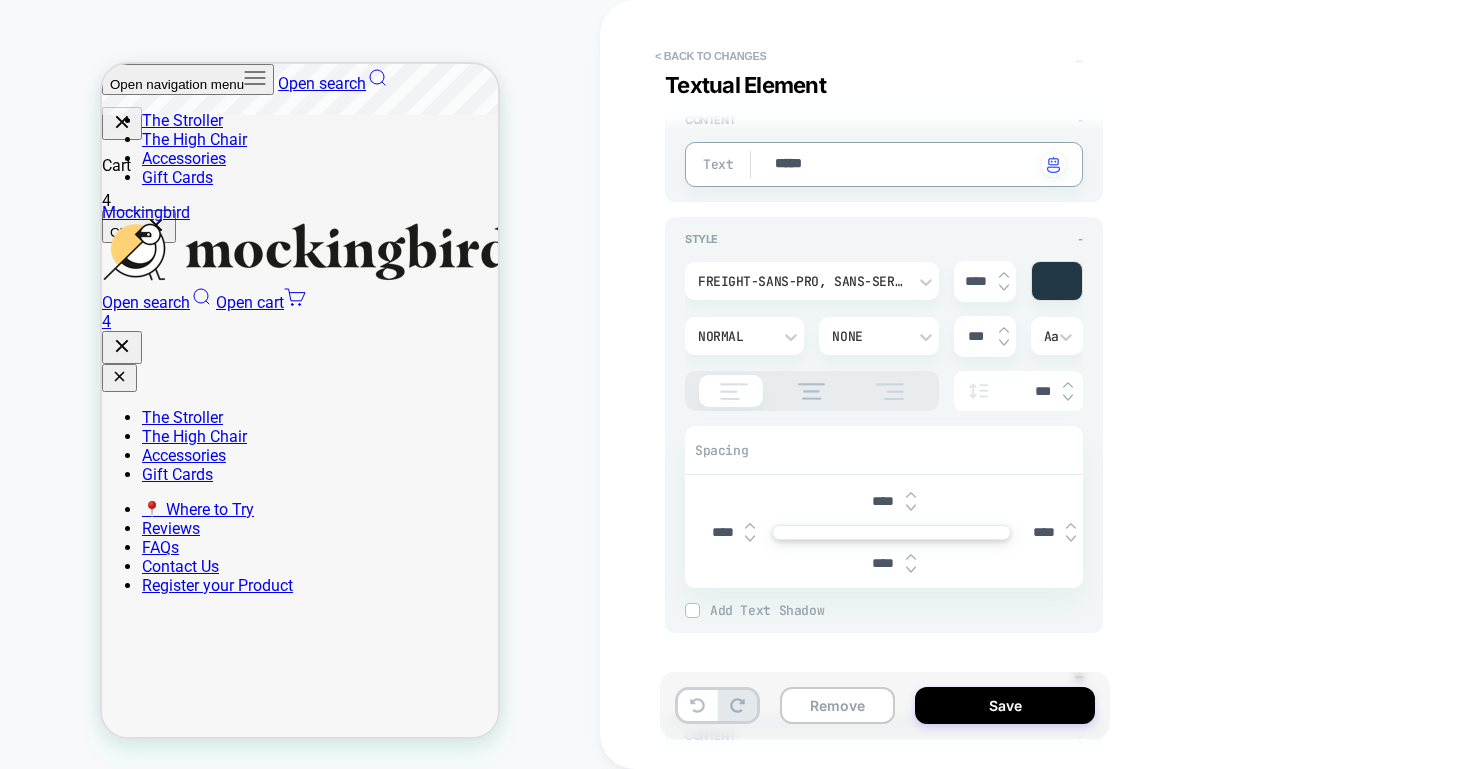 type on "*" 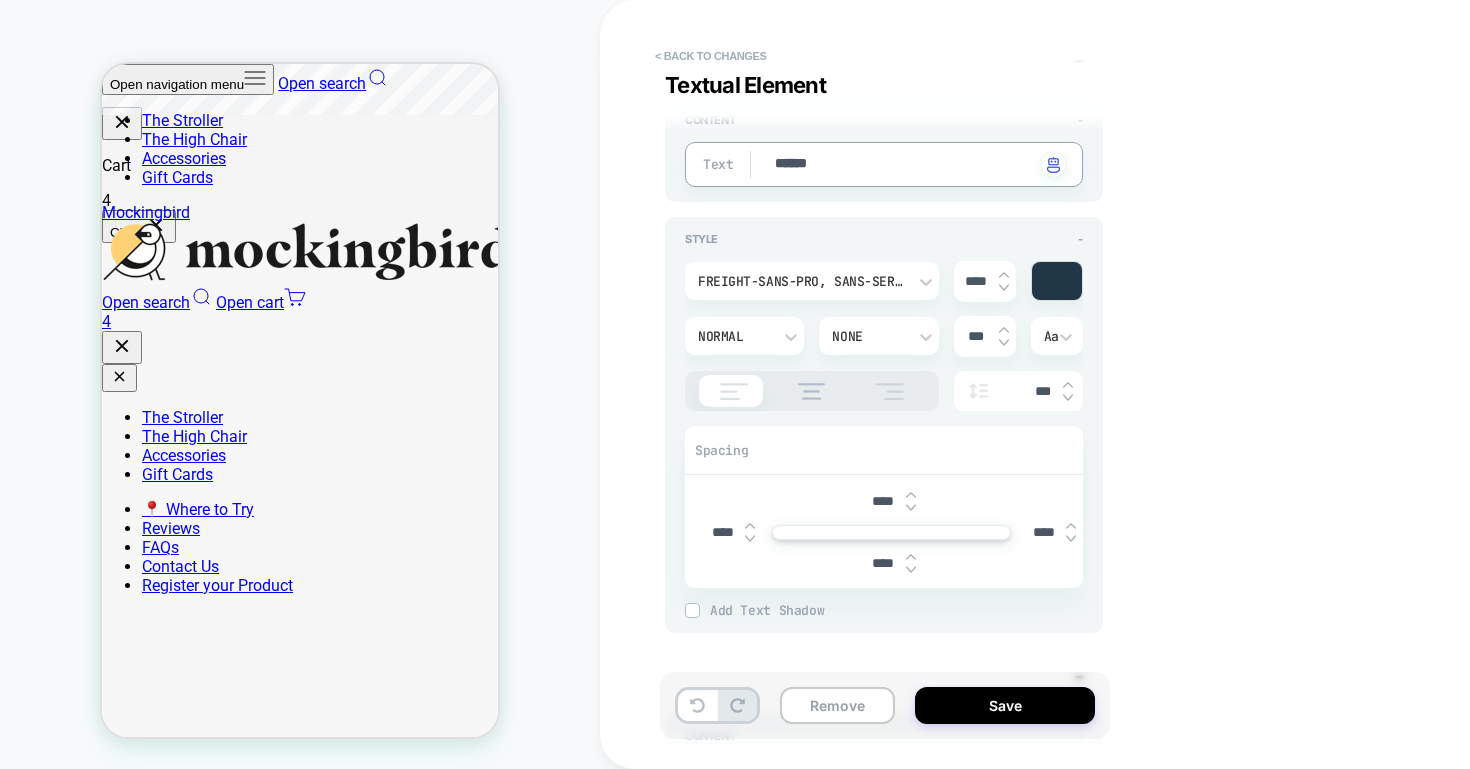 type on "*" 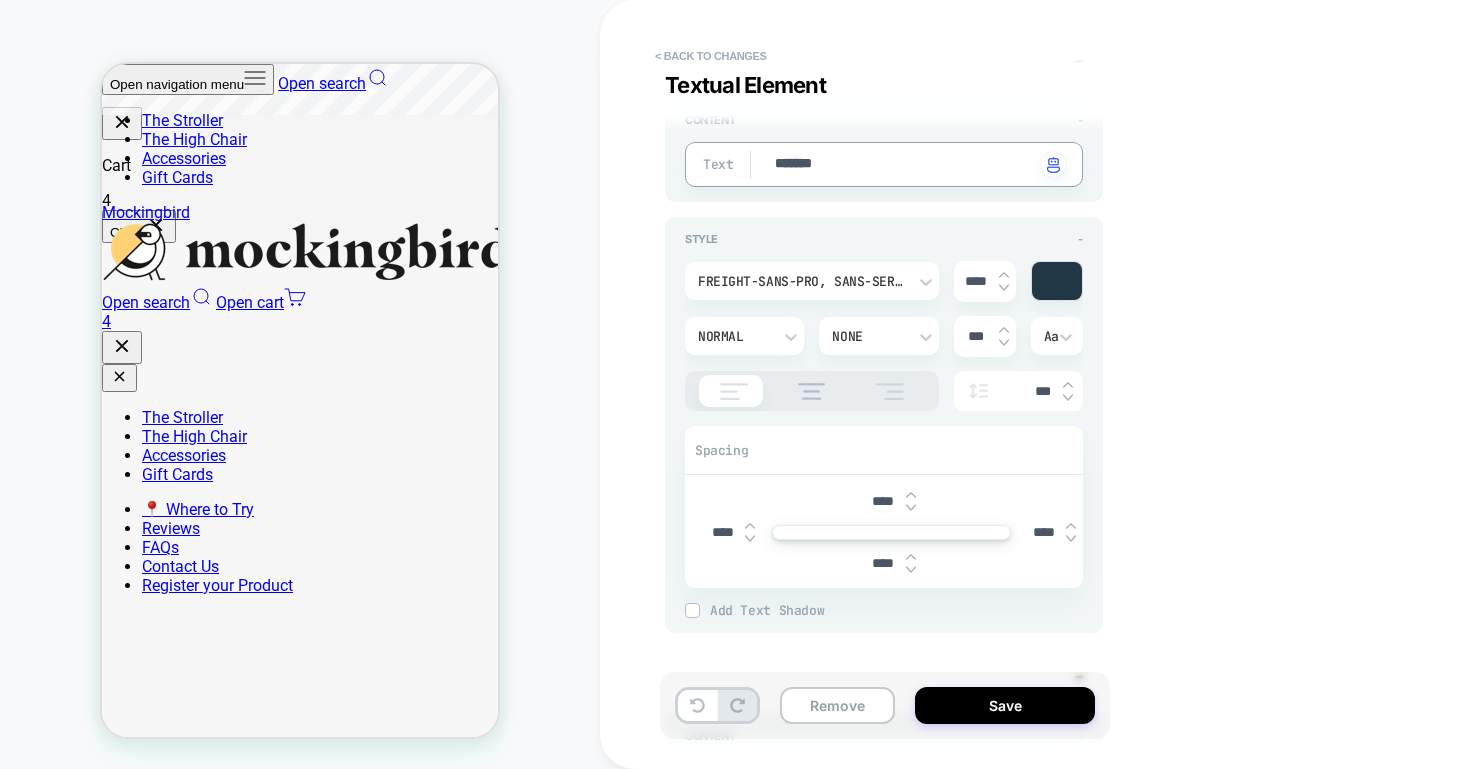 type on "*" 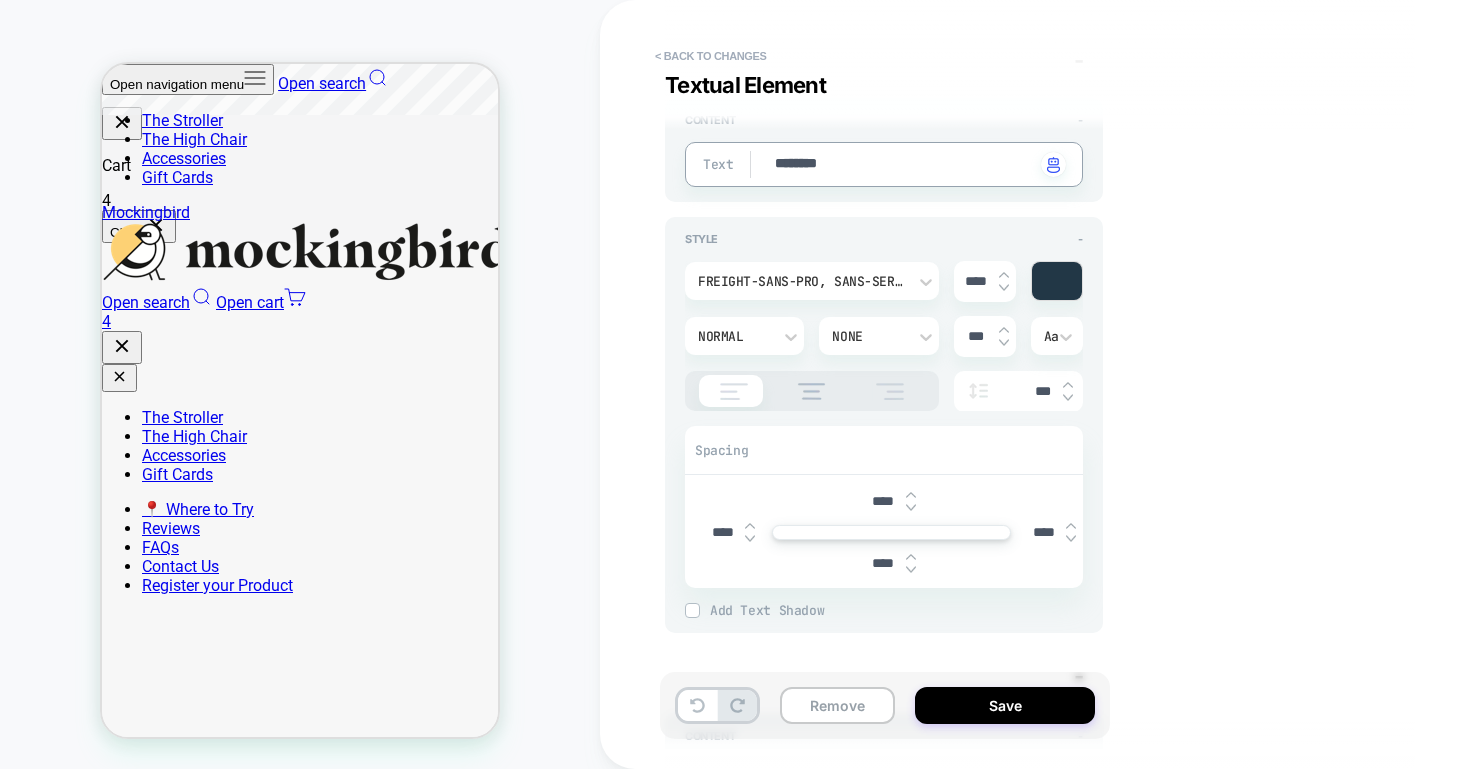 type on "*" 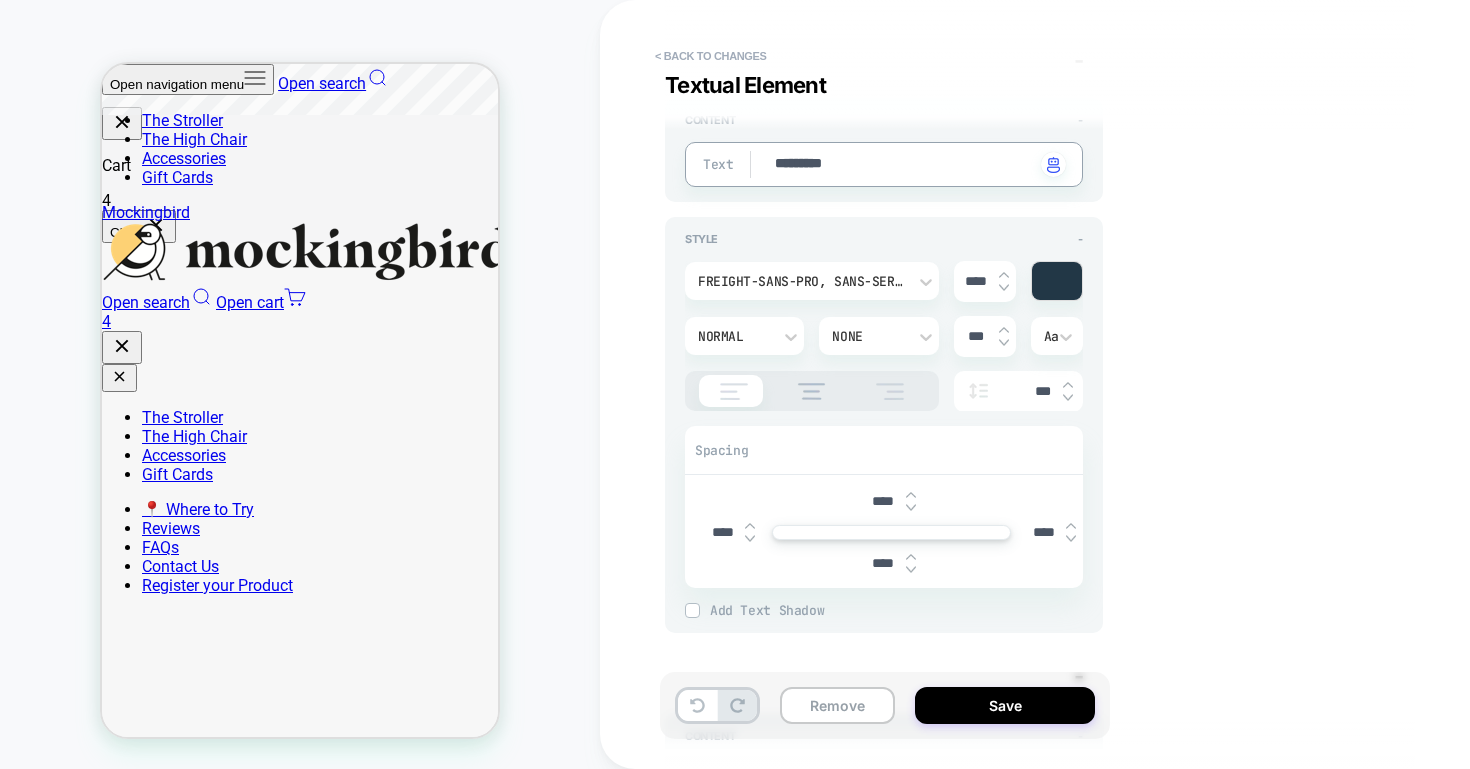 type on "*" 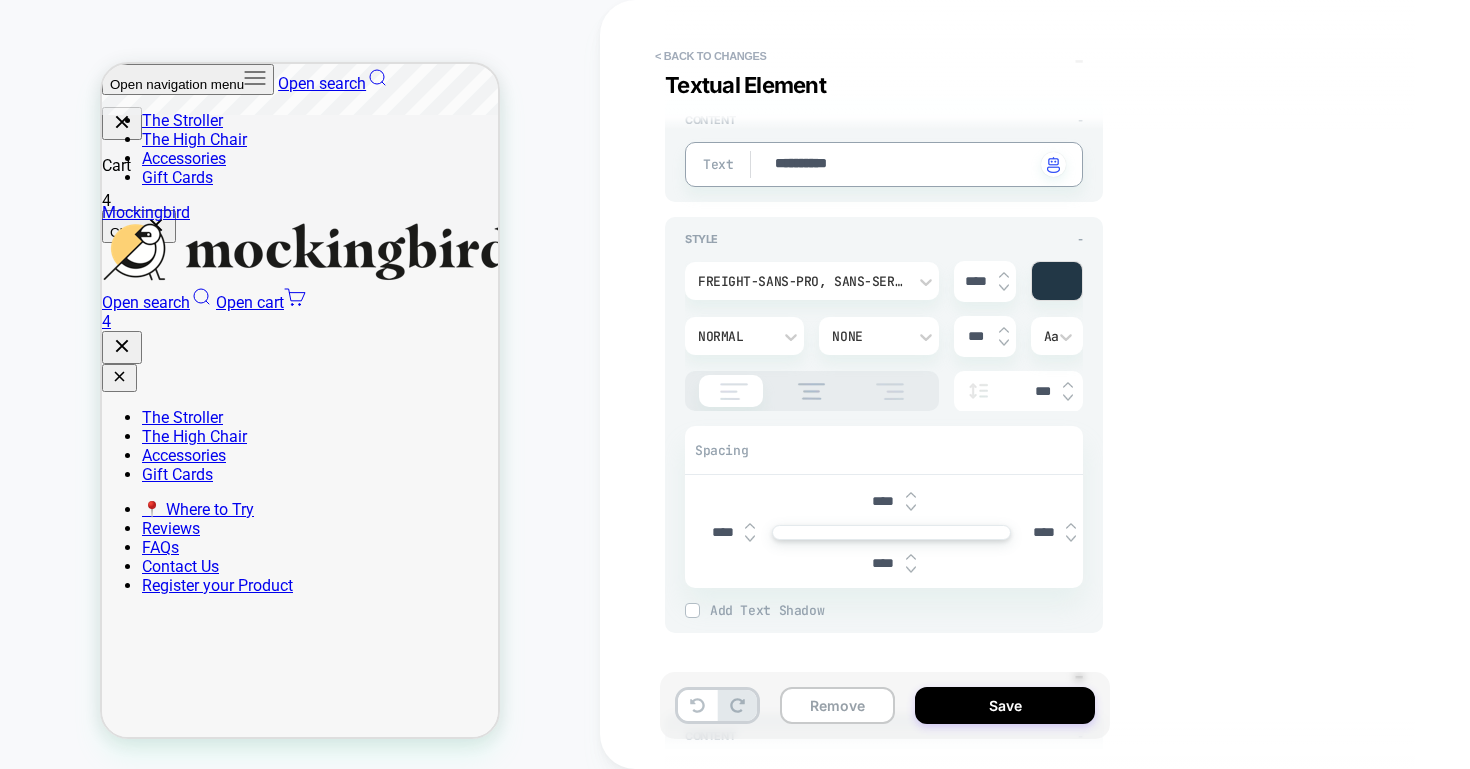 type on "*" 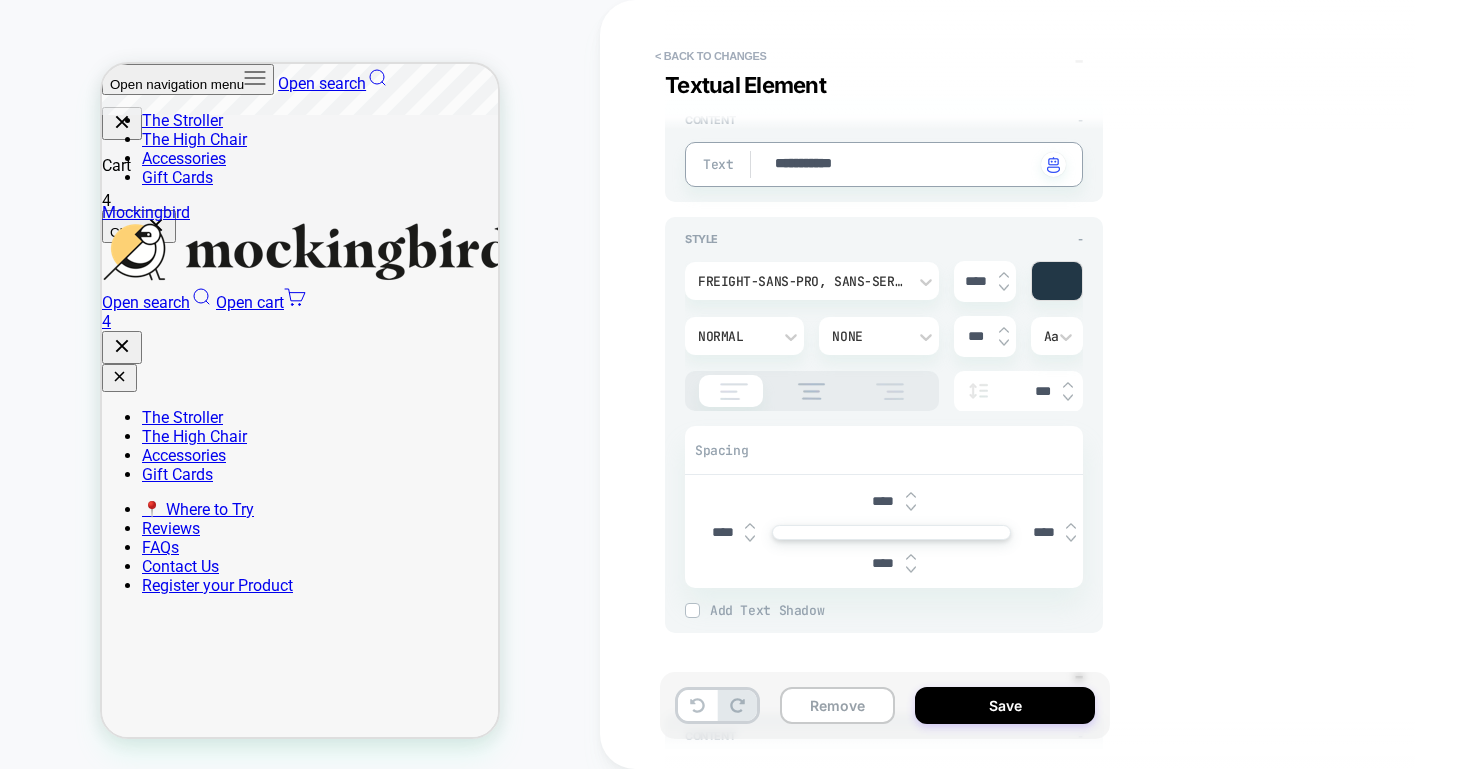 type on "*" 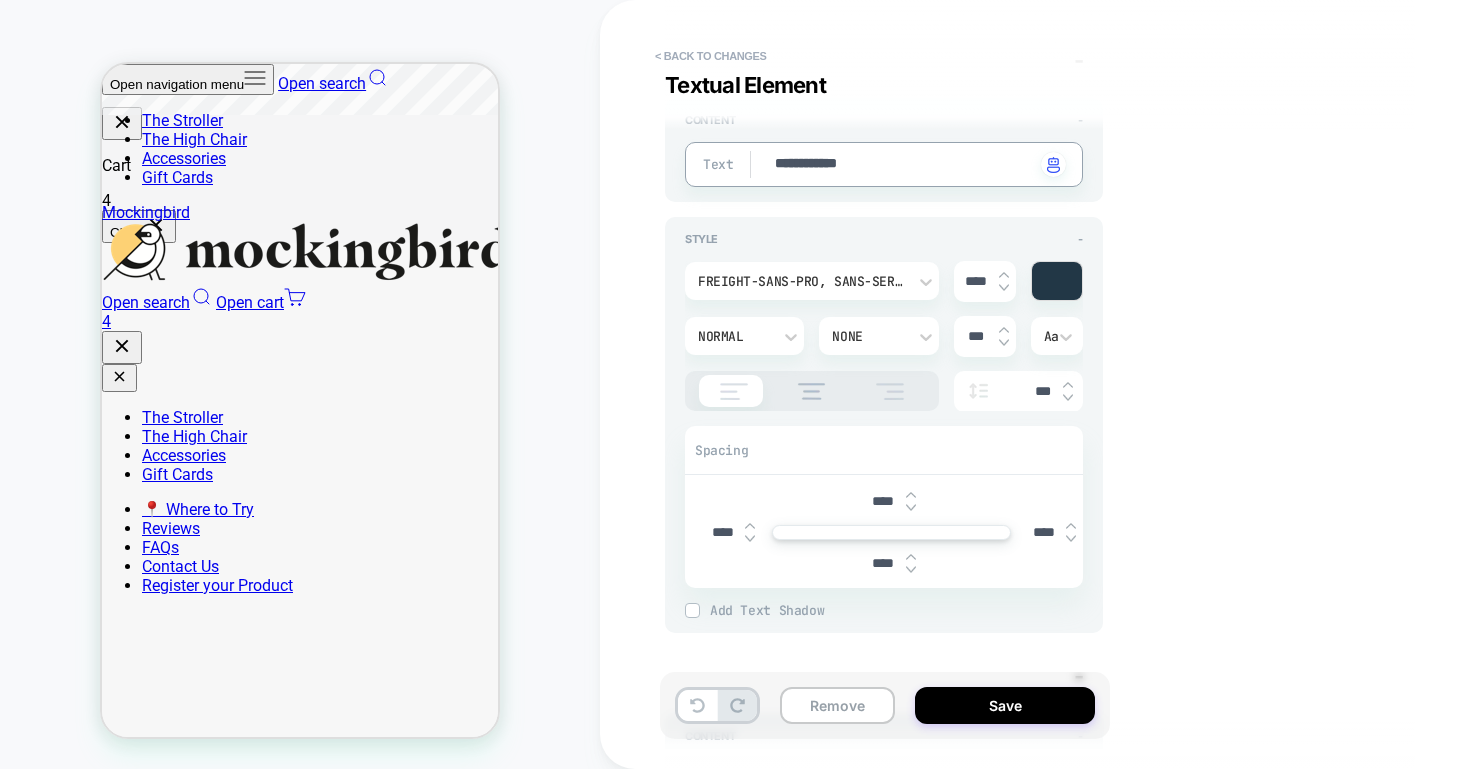 type on "*" 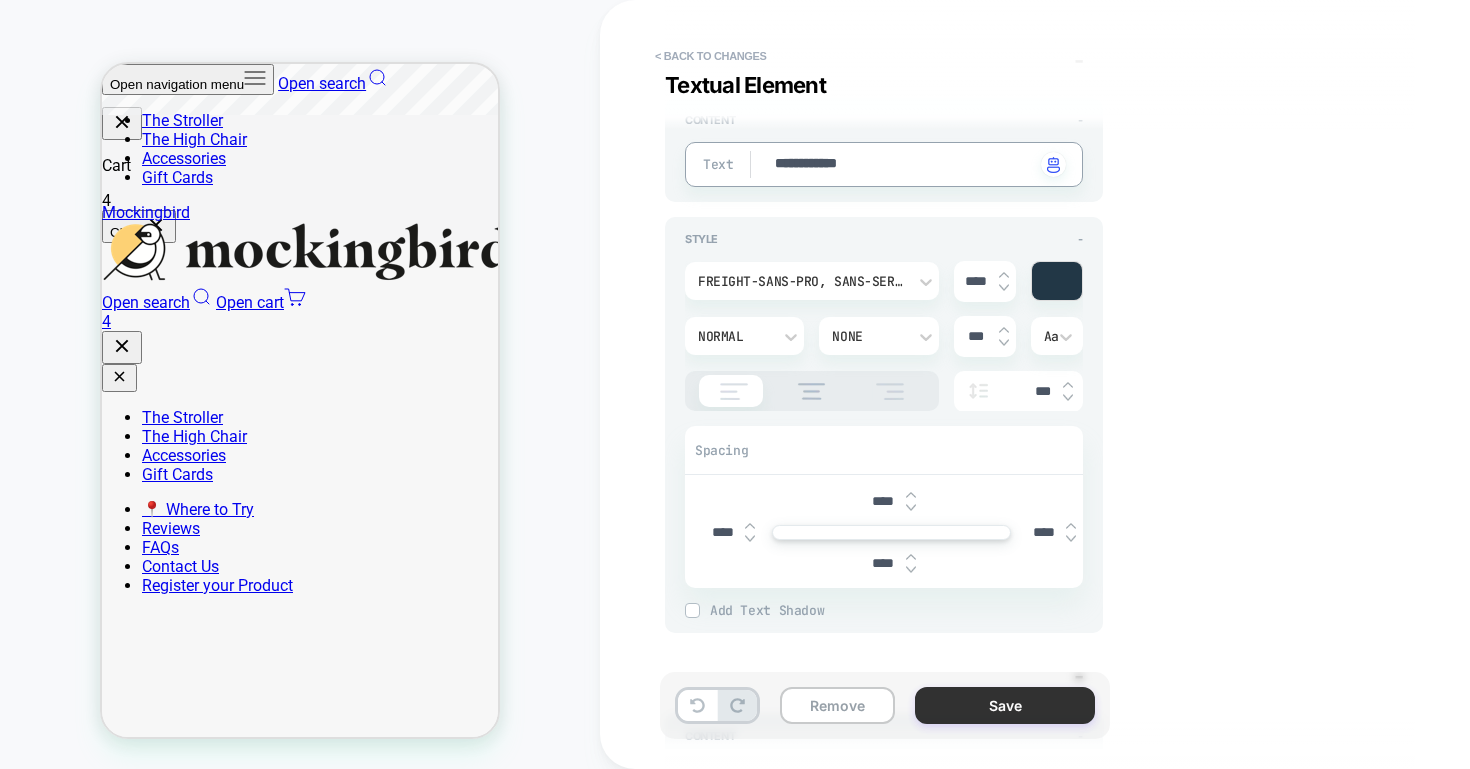 type on "**********" 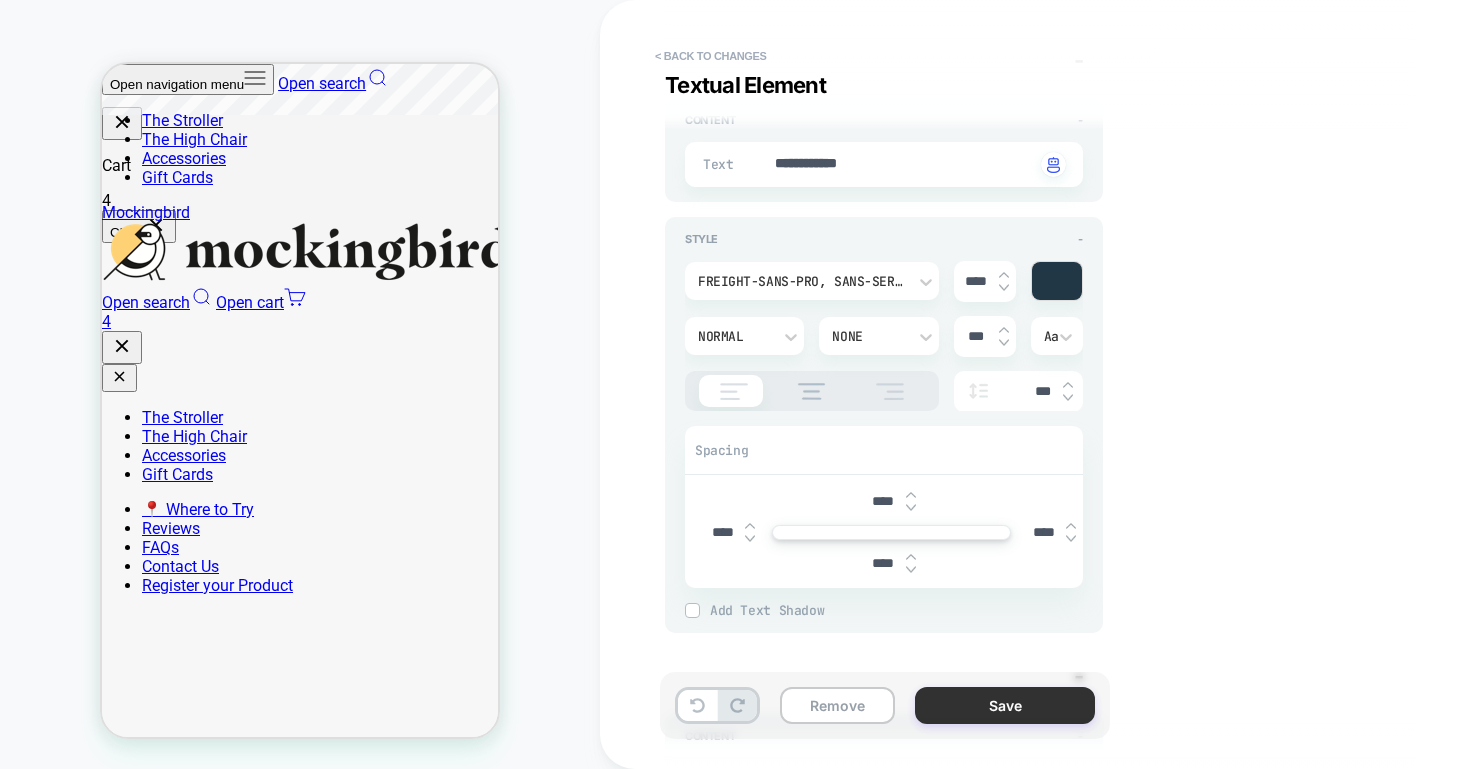 type on "*" 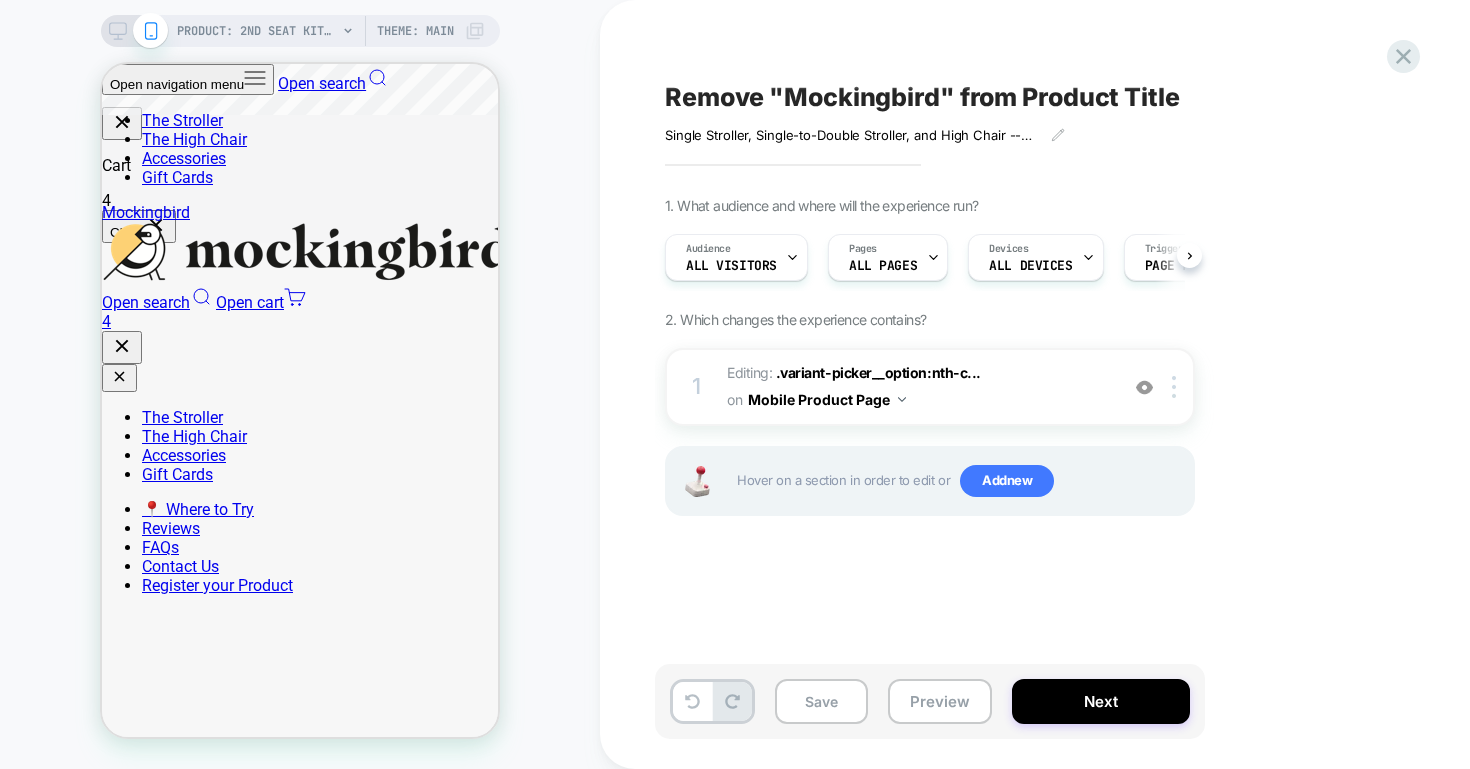 scroll, scrollTop: 0, scrollLeft: 1, axis: horizontal 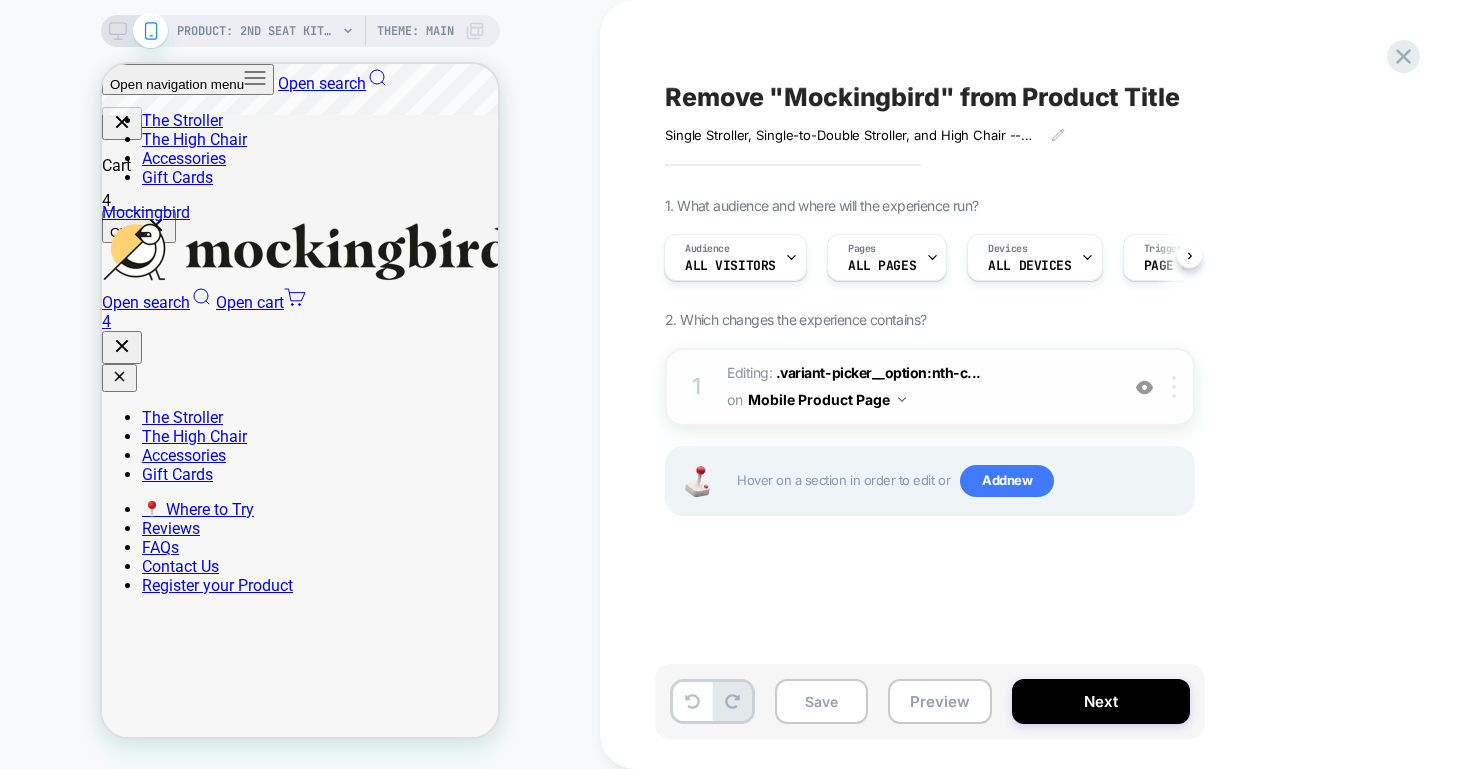 click at bounding box center (1174, 387) 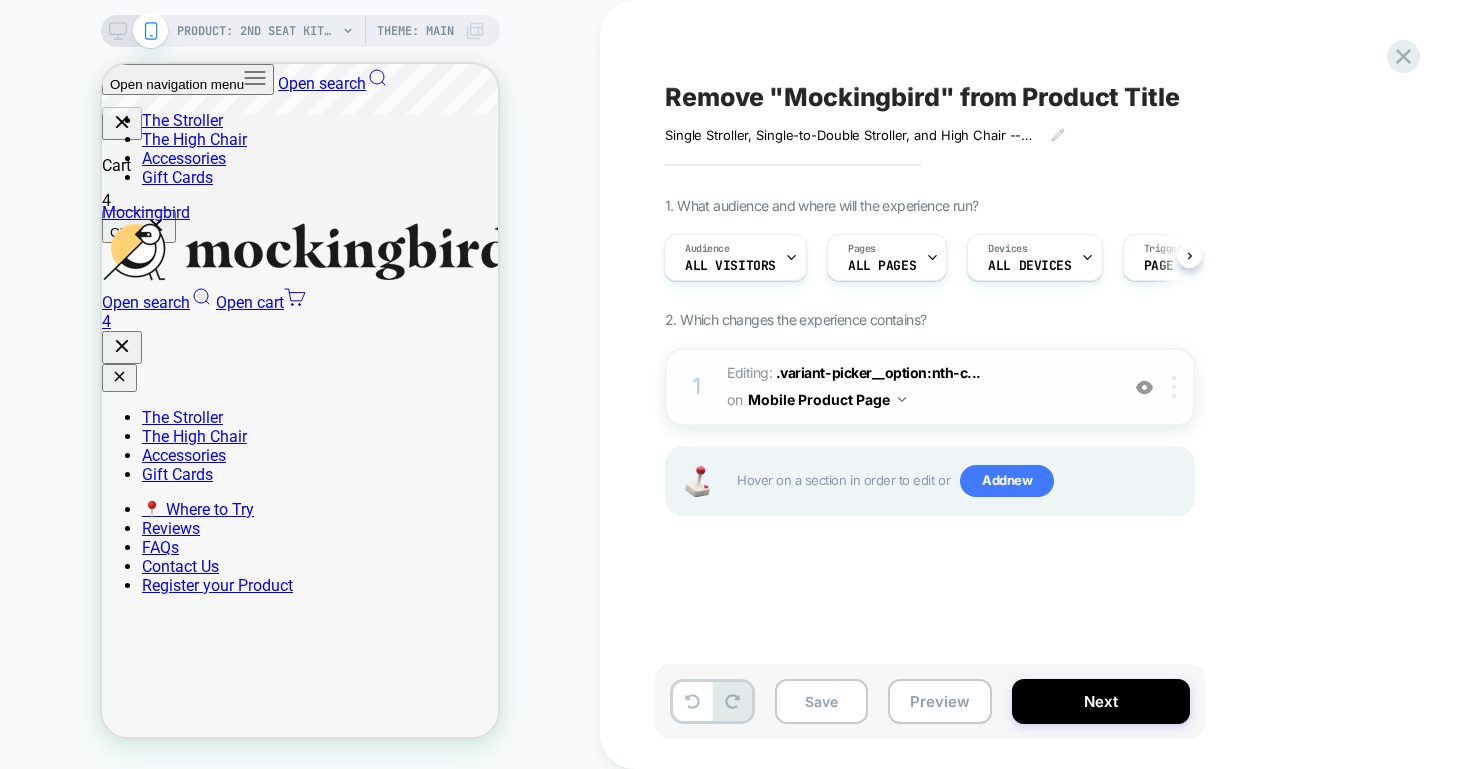 click at bounding box center [1177, 387] 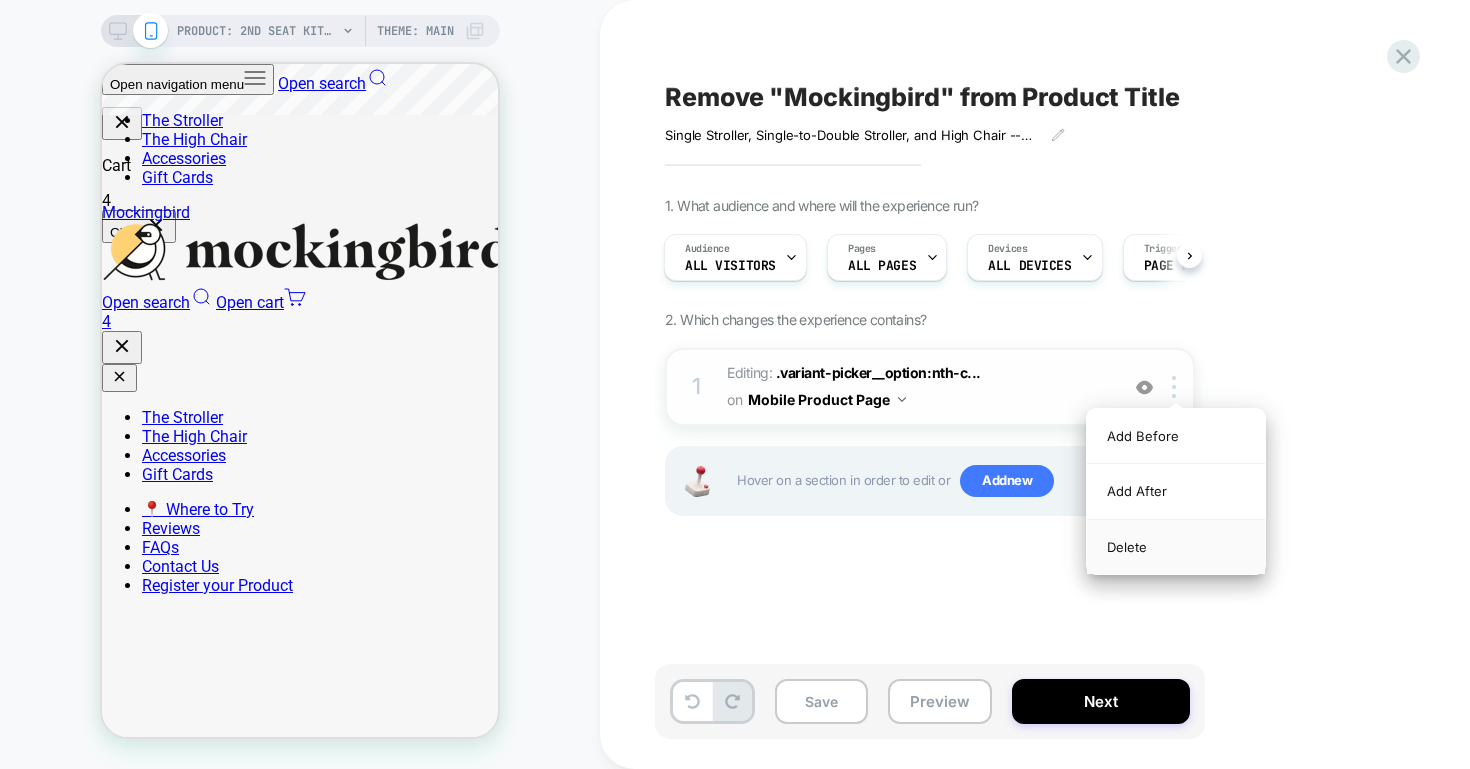 click on "Delete" at bounding box center [1176, 547] 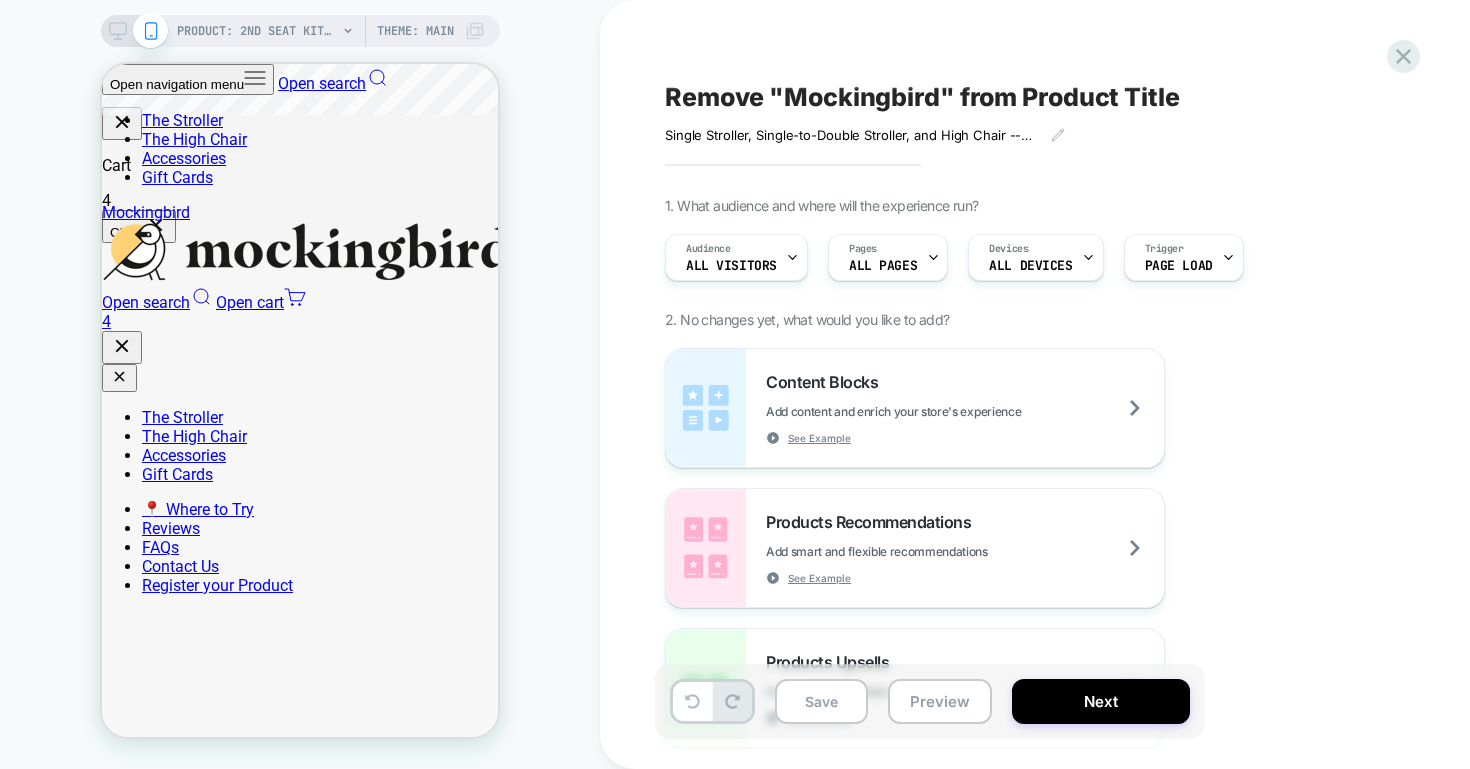 scroll, scrollTop: 0, scrollLeft: 0, axis: both 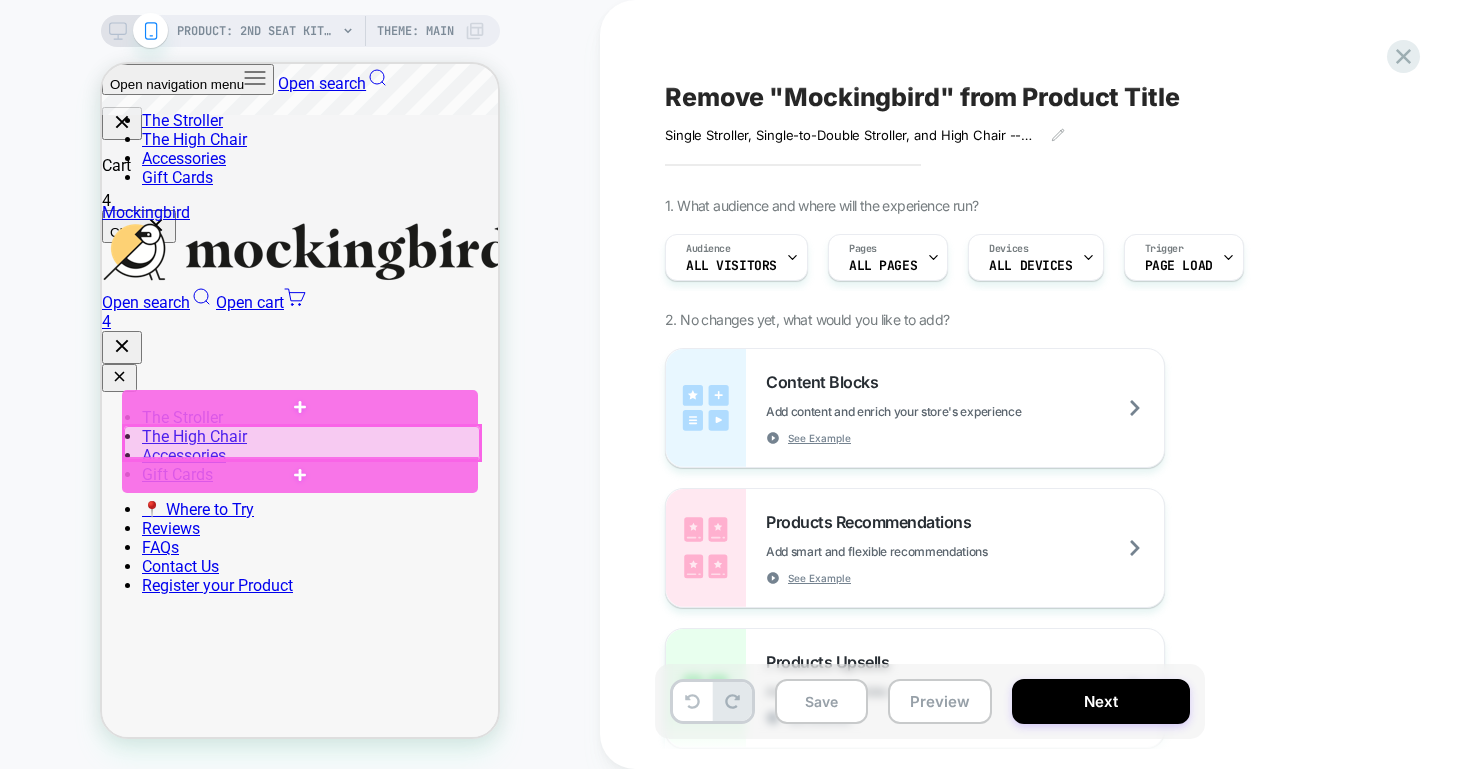 click at bounding box center [302, 443] 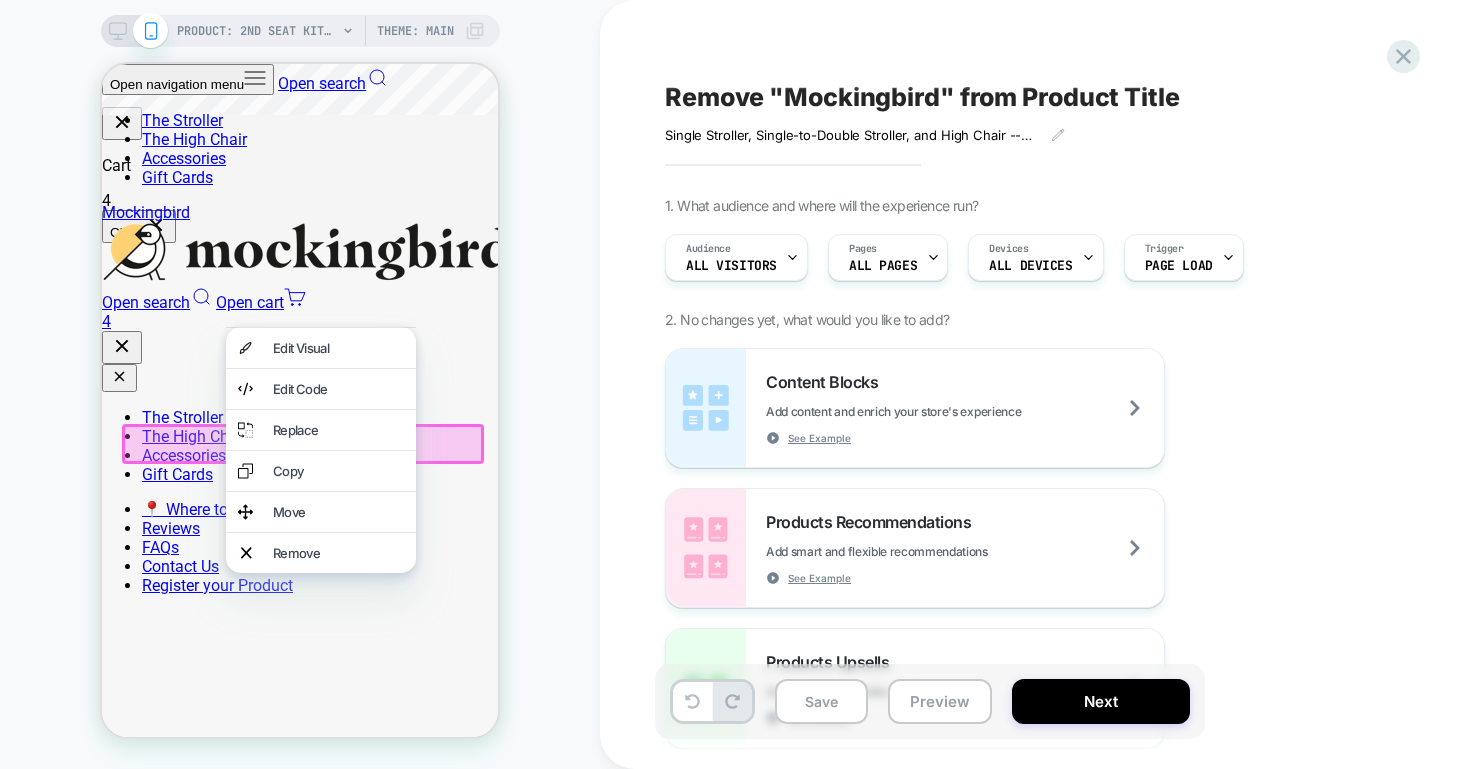click on "PRODUCT: 2nd Seat Kit 2.0 PRODUCT: 2nd Seat Kit 2.0 Theme: MAIN" at bounding box center [300, 384] 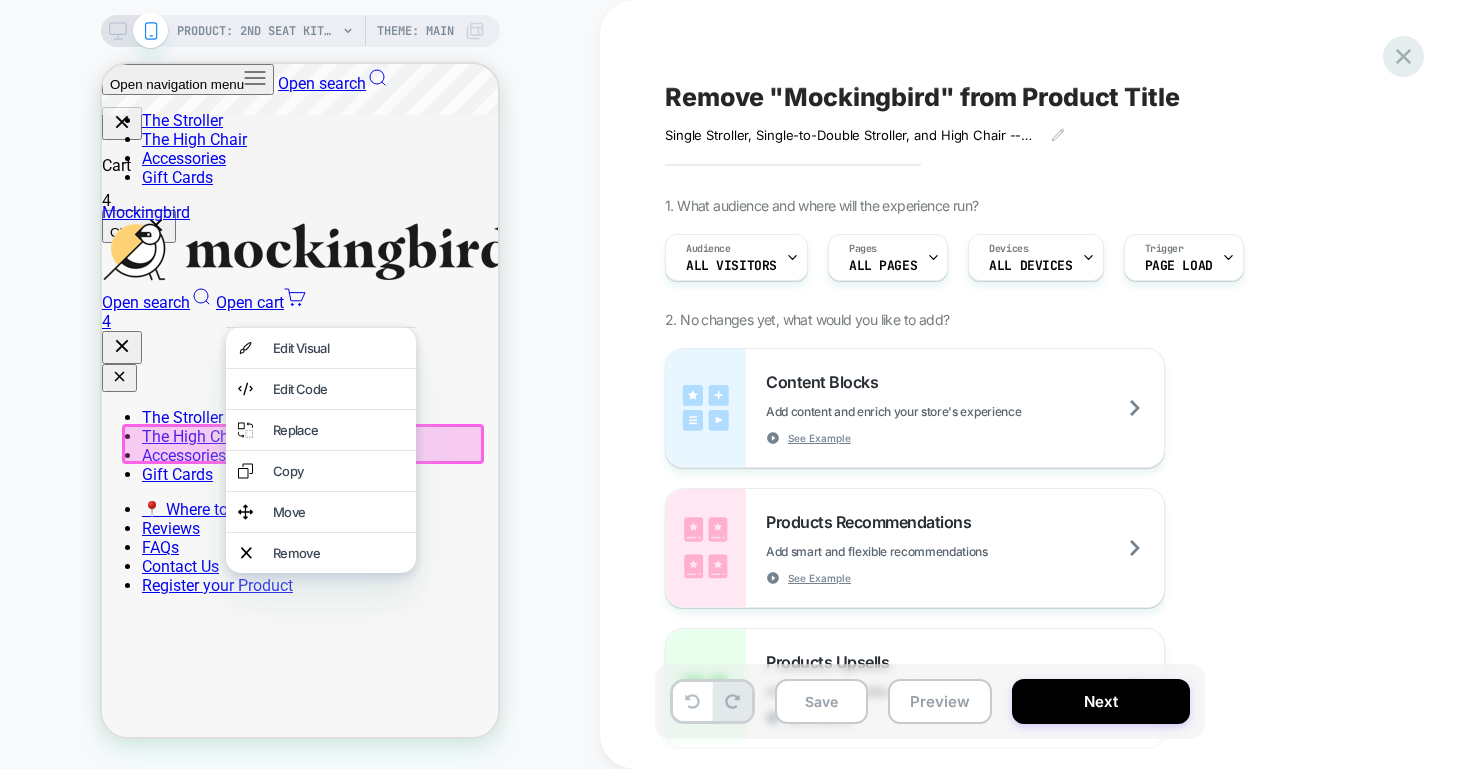click 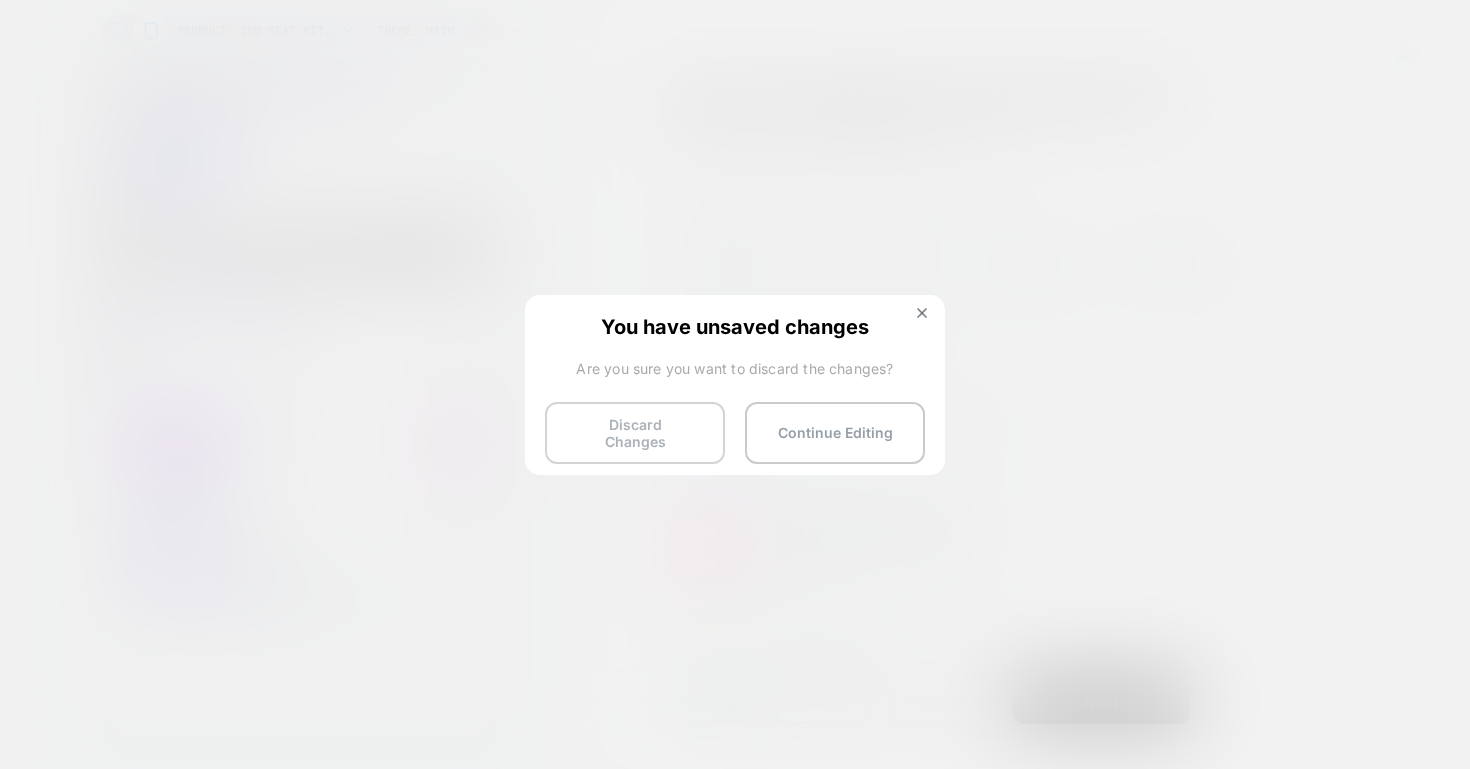 click on "Discard Changes" at bounding box center [635, 433] 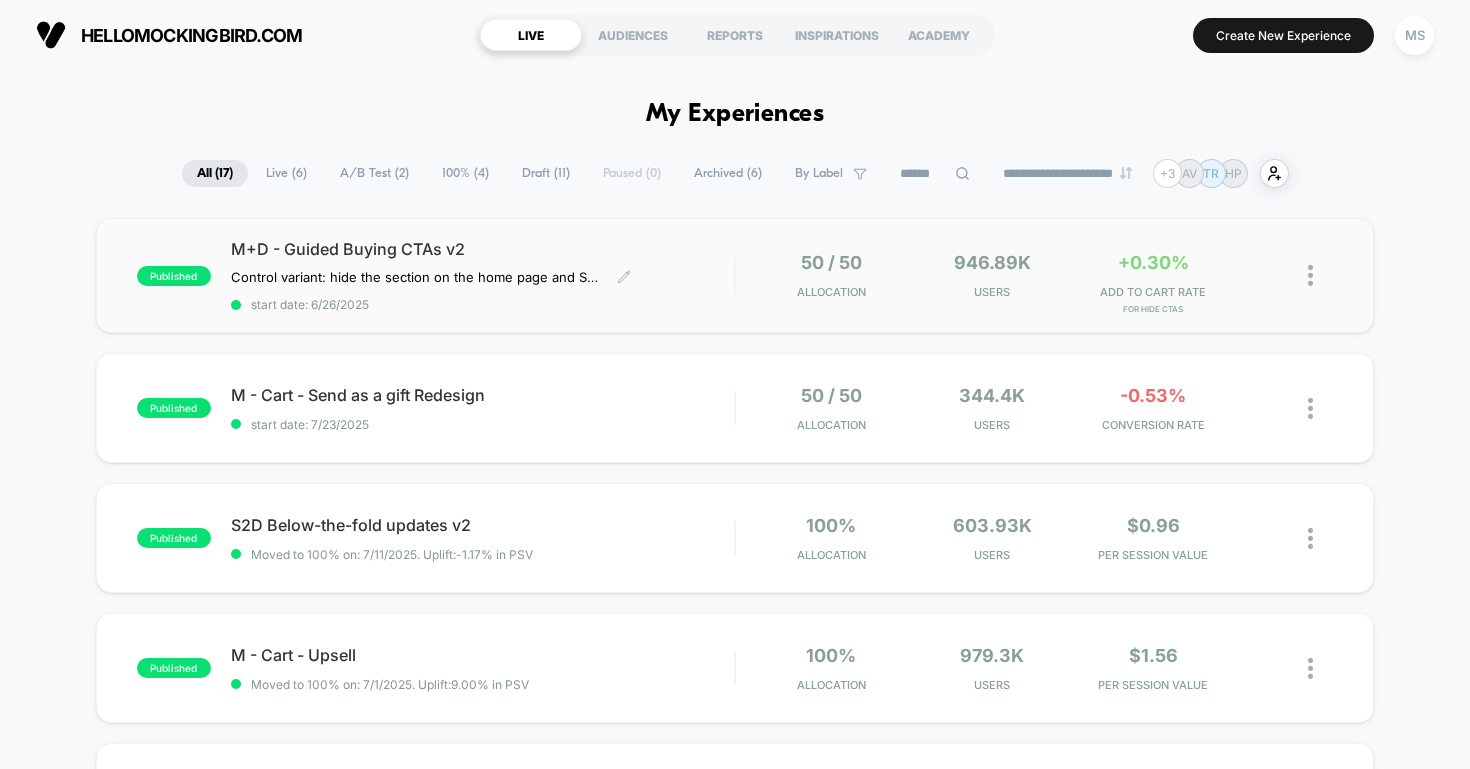 click on "M+D - Guided Buying CTAs v2" at bounding box center [483, 249] 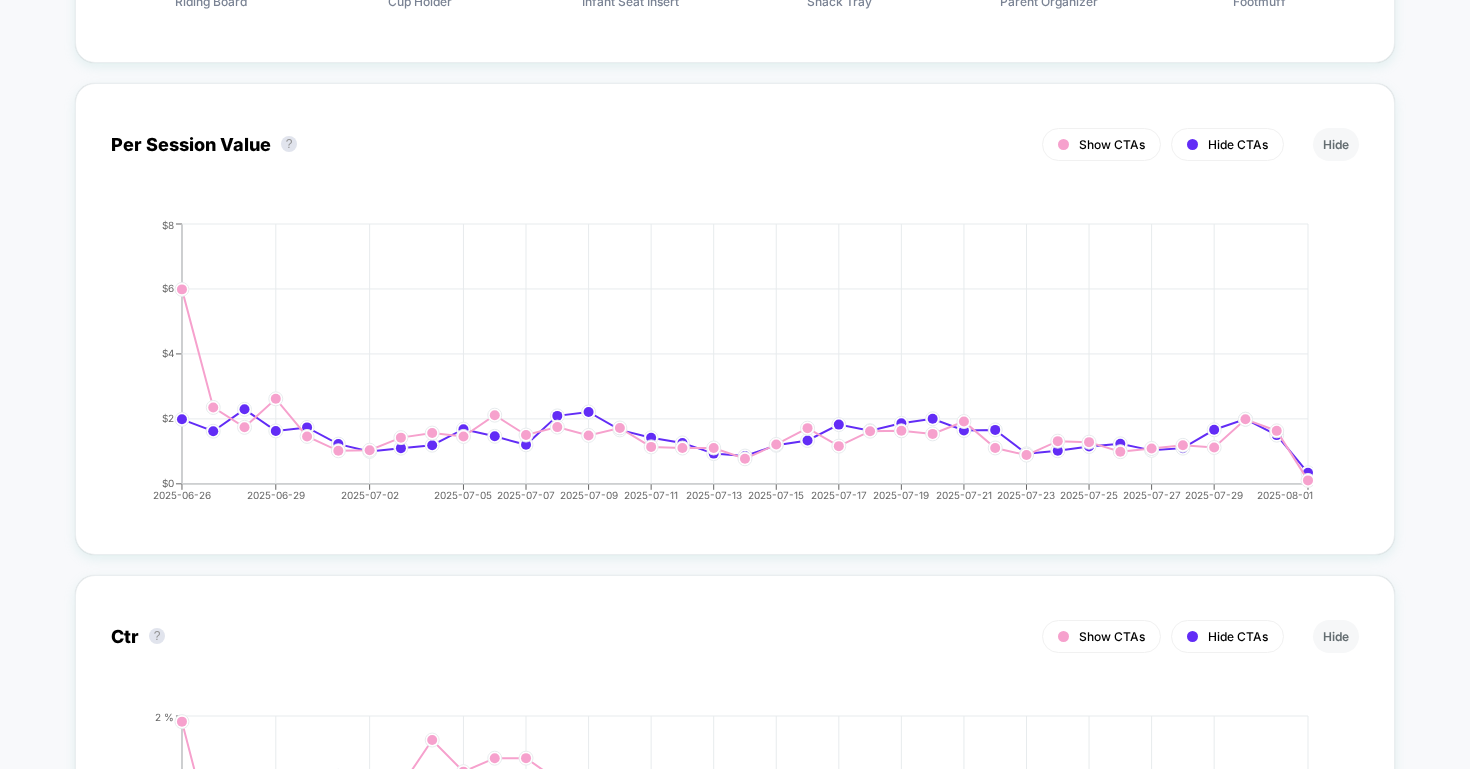 scroll, scrollTop: 1363, scrollLeft: 0, axis: vertical 